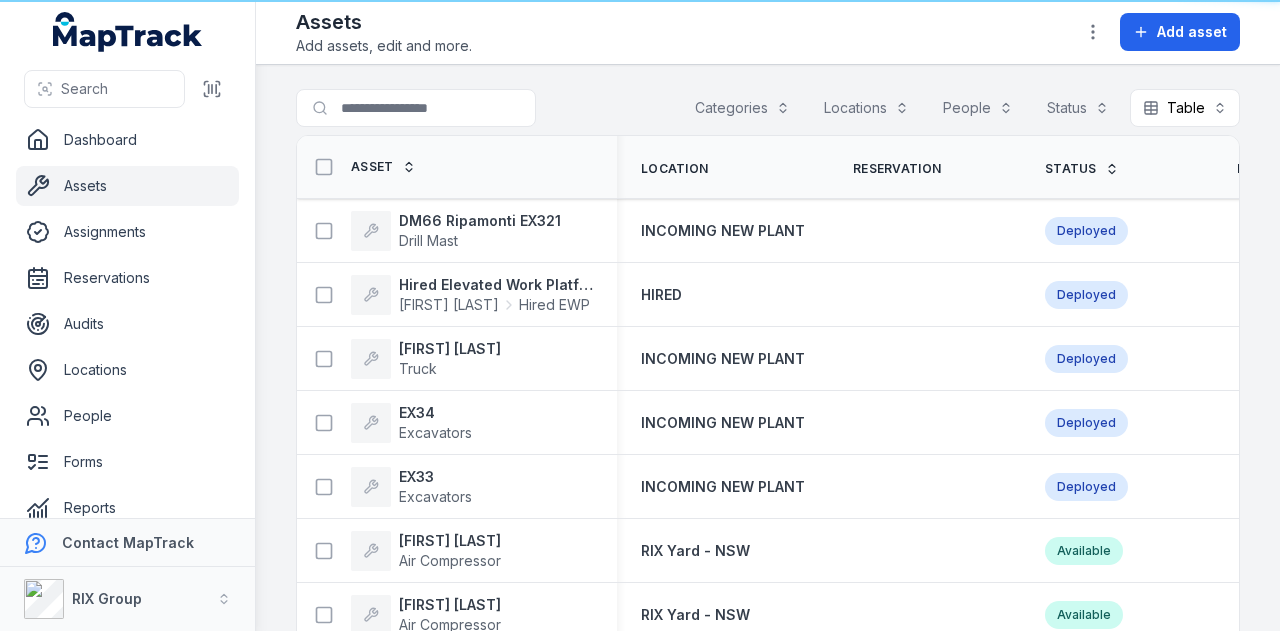 scroll, scrollTop: 0, scrollLeft: 0, axis: both 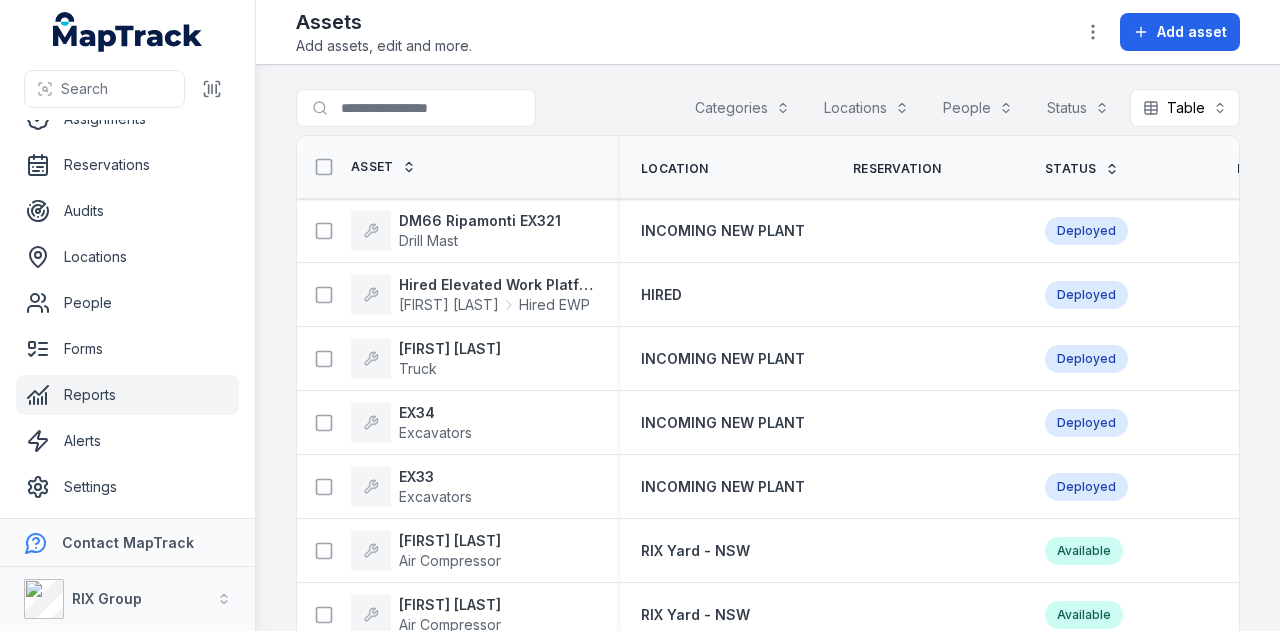 click on "Reports" at bounding box center (127, 395) 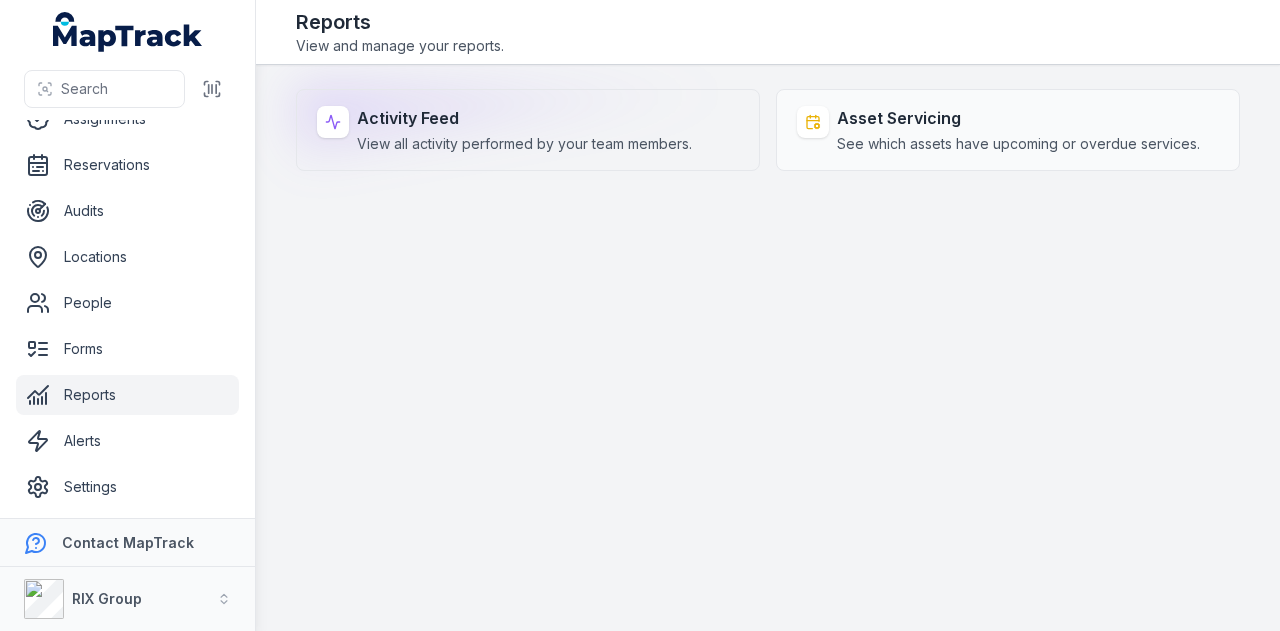 click on "View all activity performed by your team members." at bounding box center (524, 144) 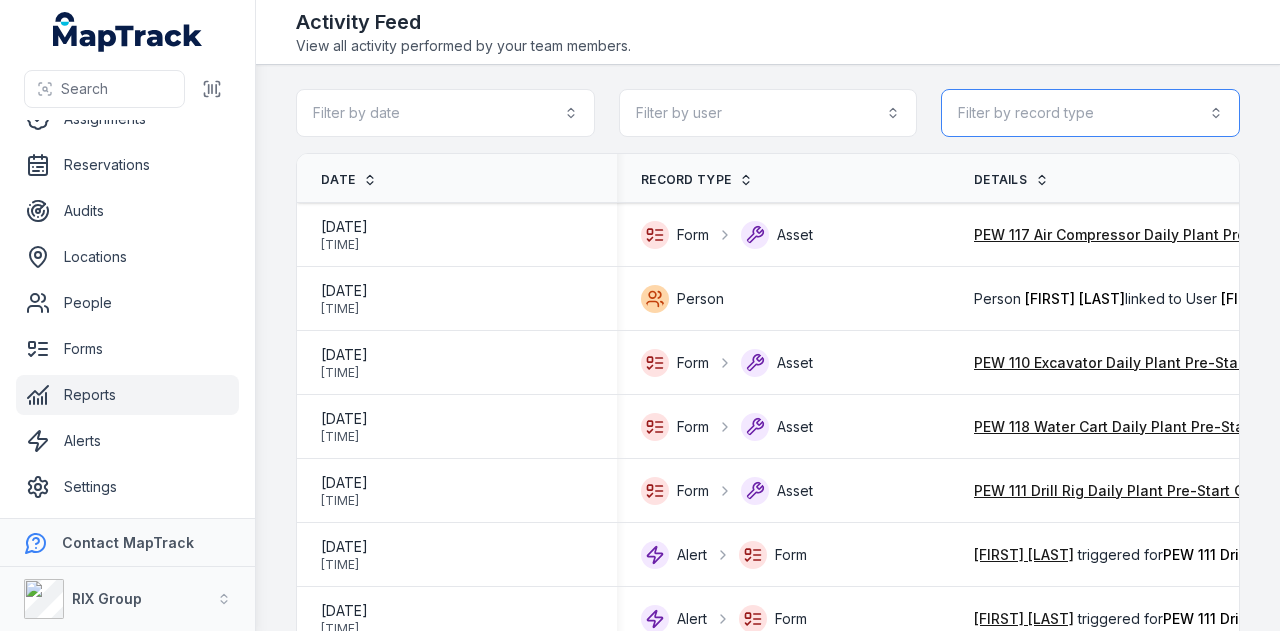 click on "Filter by record type" at bounding box center [1090, 113] 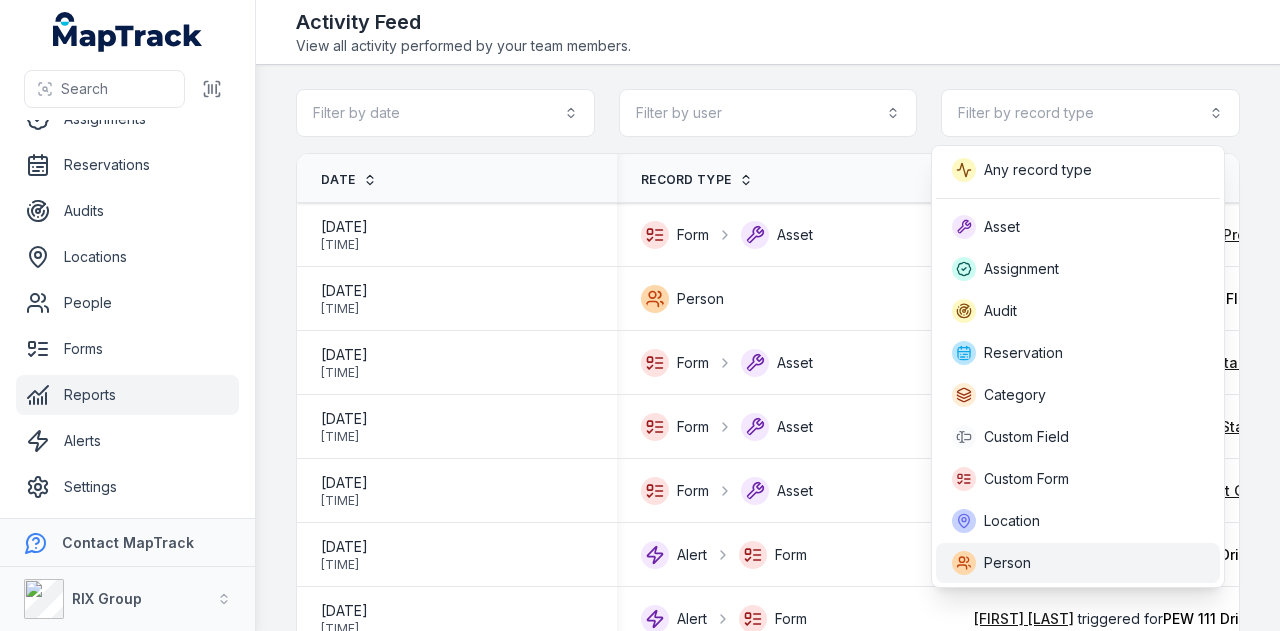 click on "Person" at bounding box center [1078, 563] 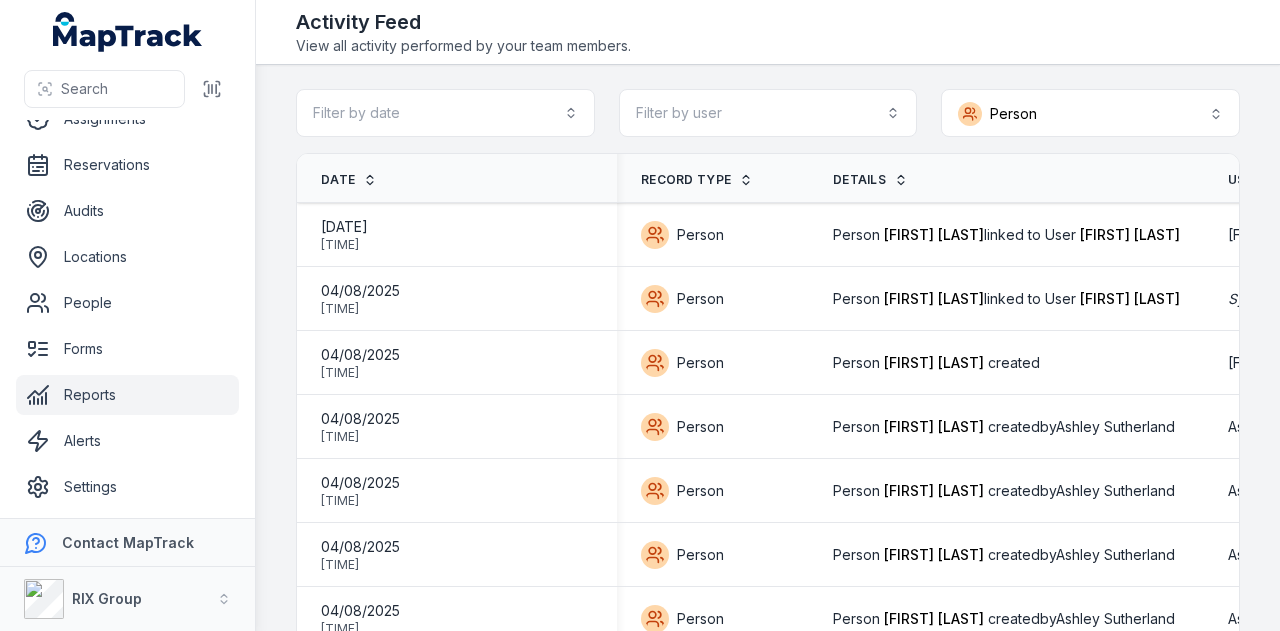click on "Reports" at bounding box center (127, 395) 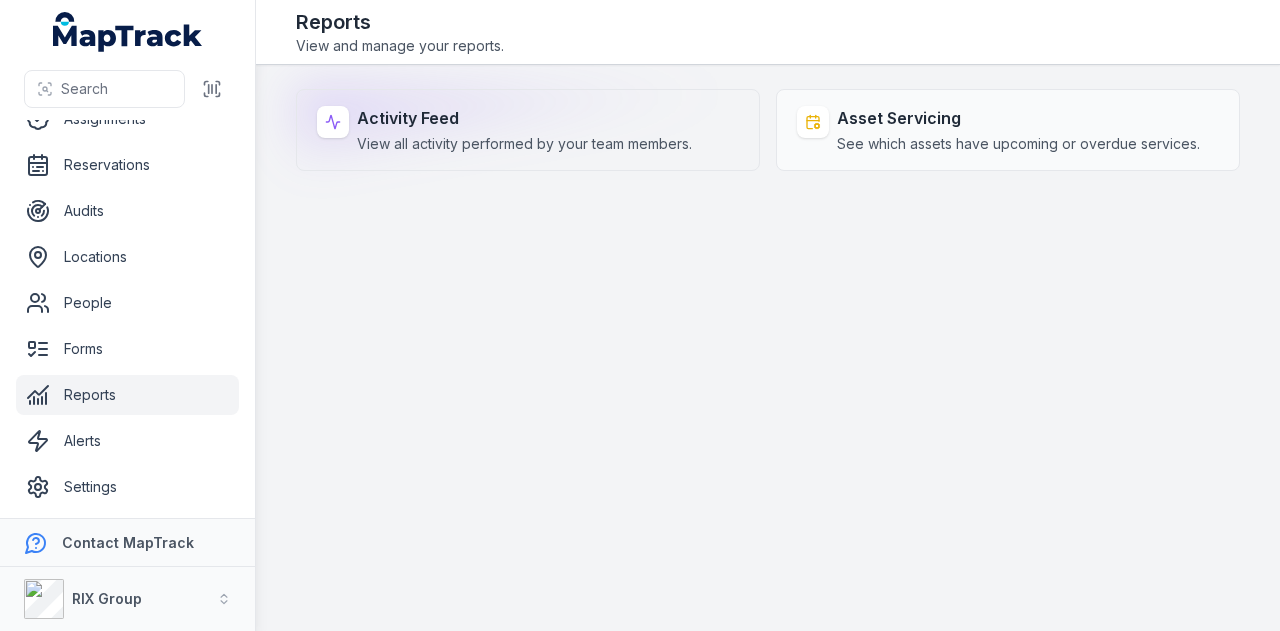click on "View all activity performed by your team members." at bounding box center [524, 144] 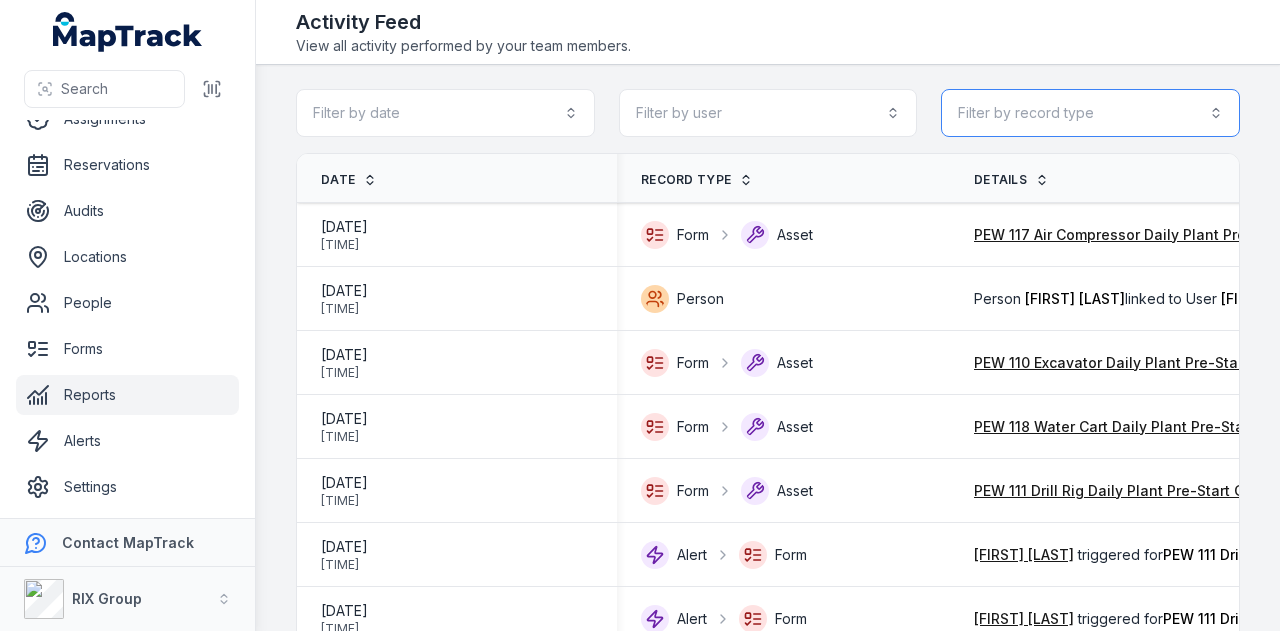 click on "Filter by record type" at bounding box center [1090, 113] 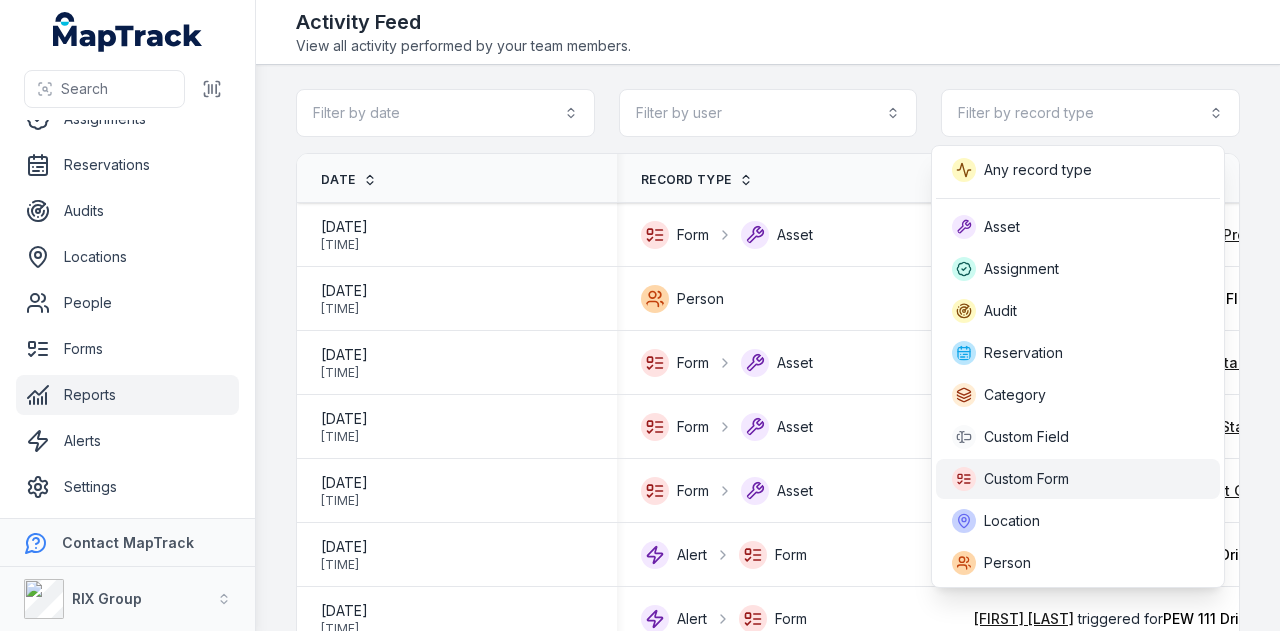 click on "Custom Form" at bounding box center [1026, 479] 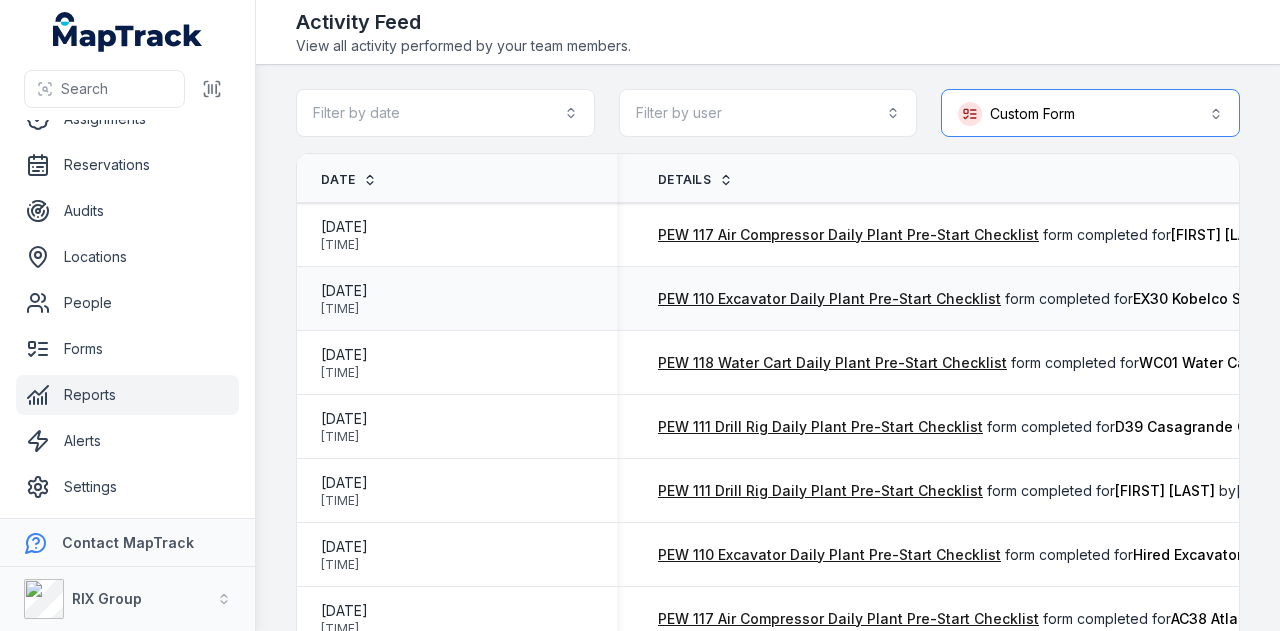scroll, scrollTop: 0, scrollLeft: 205, axis: horizontal 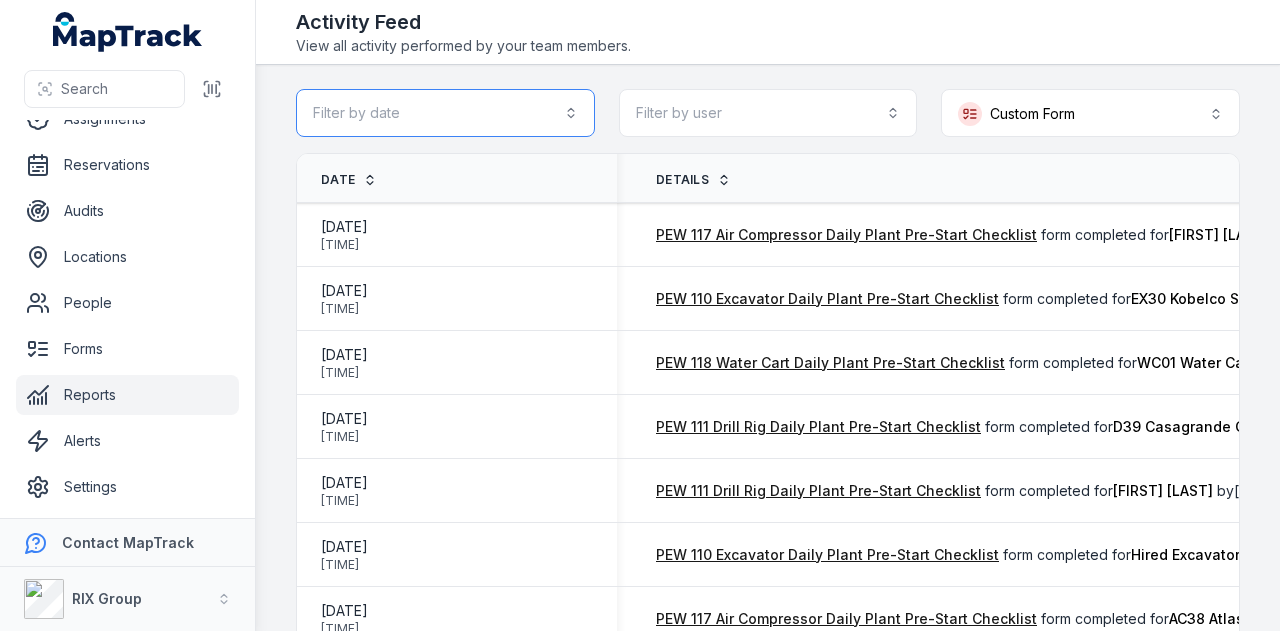 click on "Filter by date" at bounding box center [445, 113] 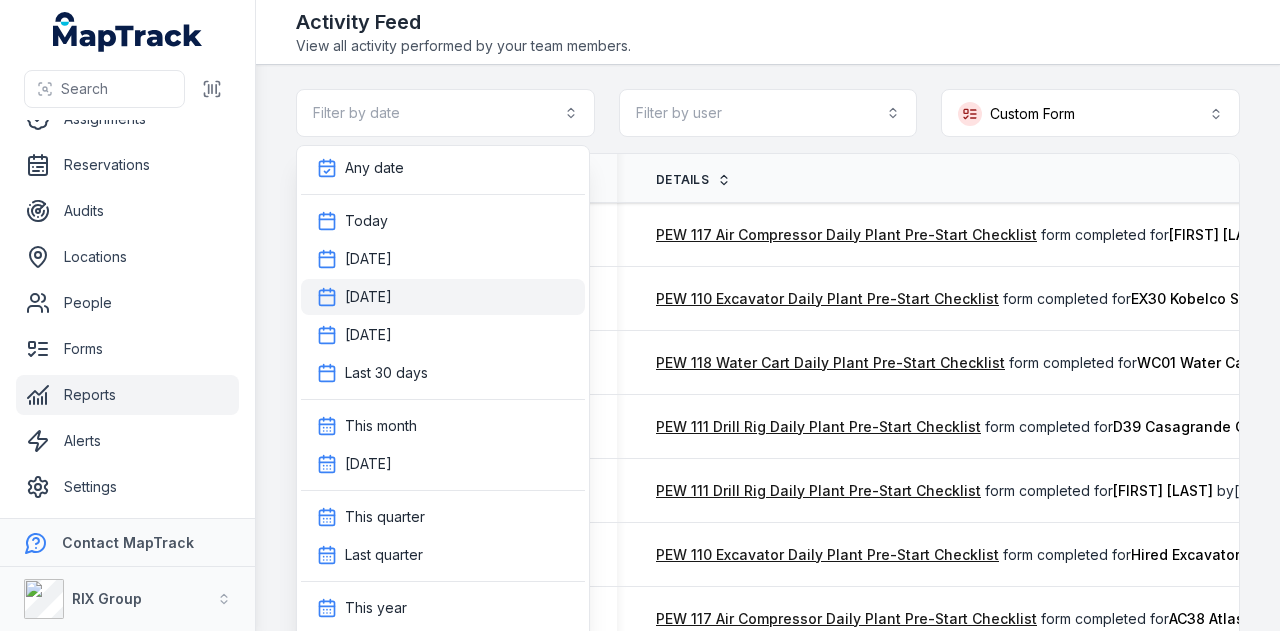 click on "Last 7 days" at bounding box center (443, 297) 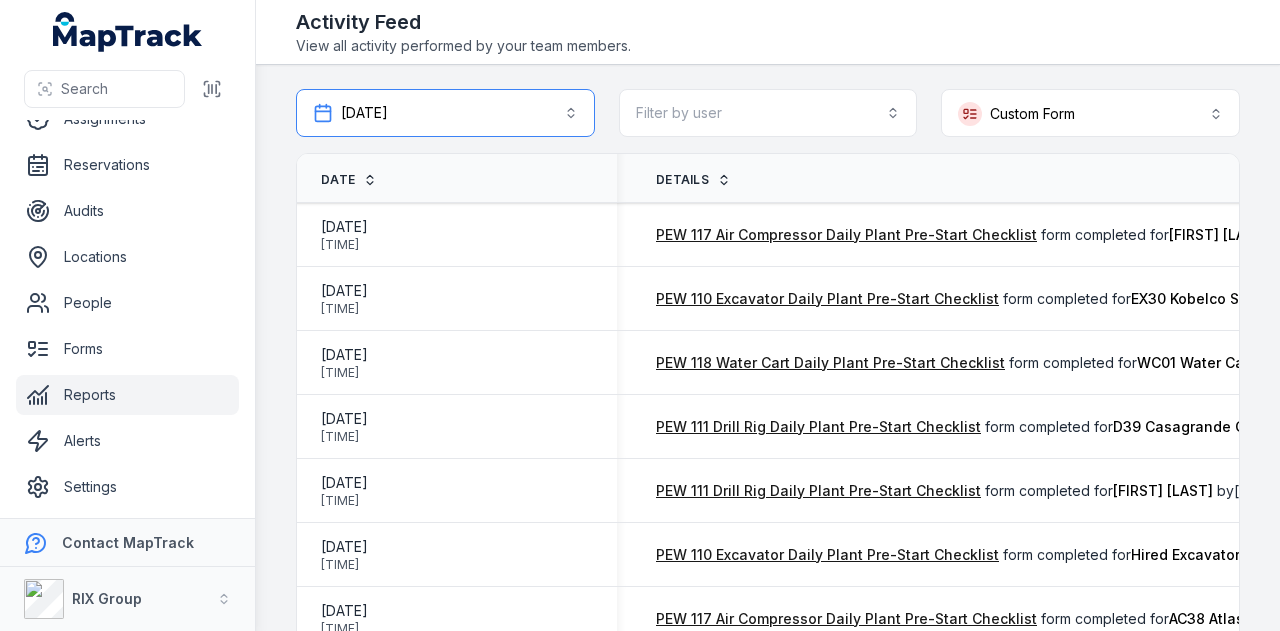 click on "Last 7 days ******" at bounding box center (445, 113) 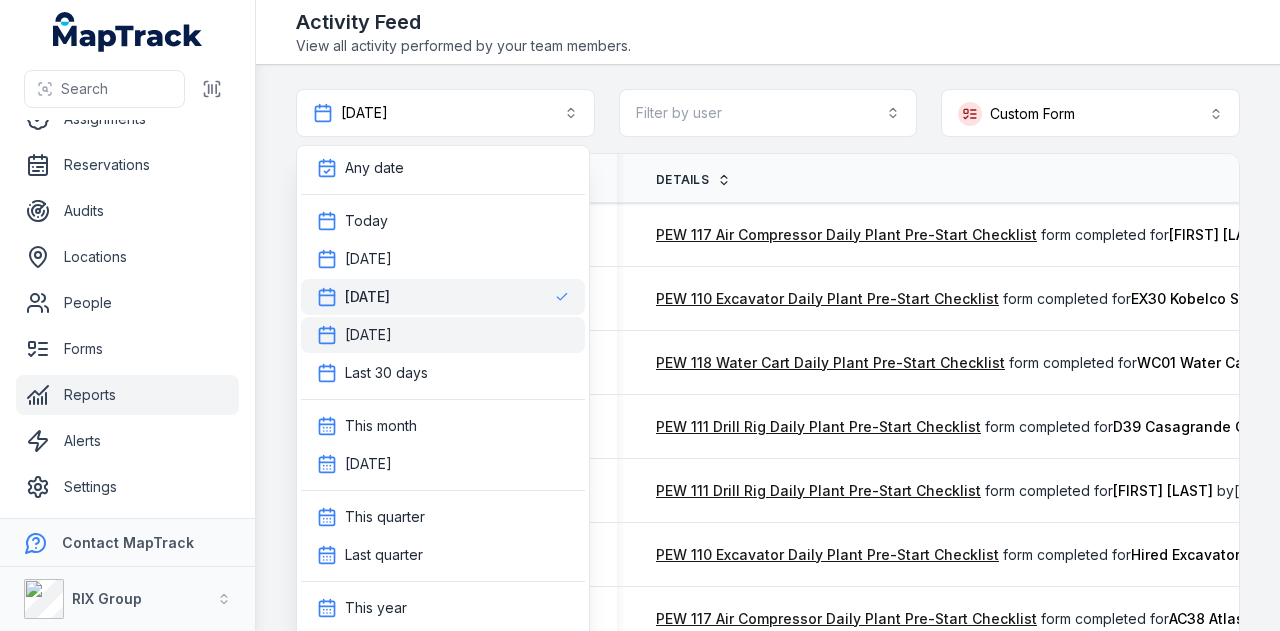 click on "Last 14 days" at bounding box center (368, 335) 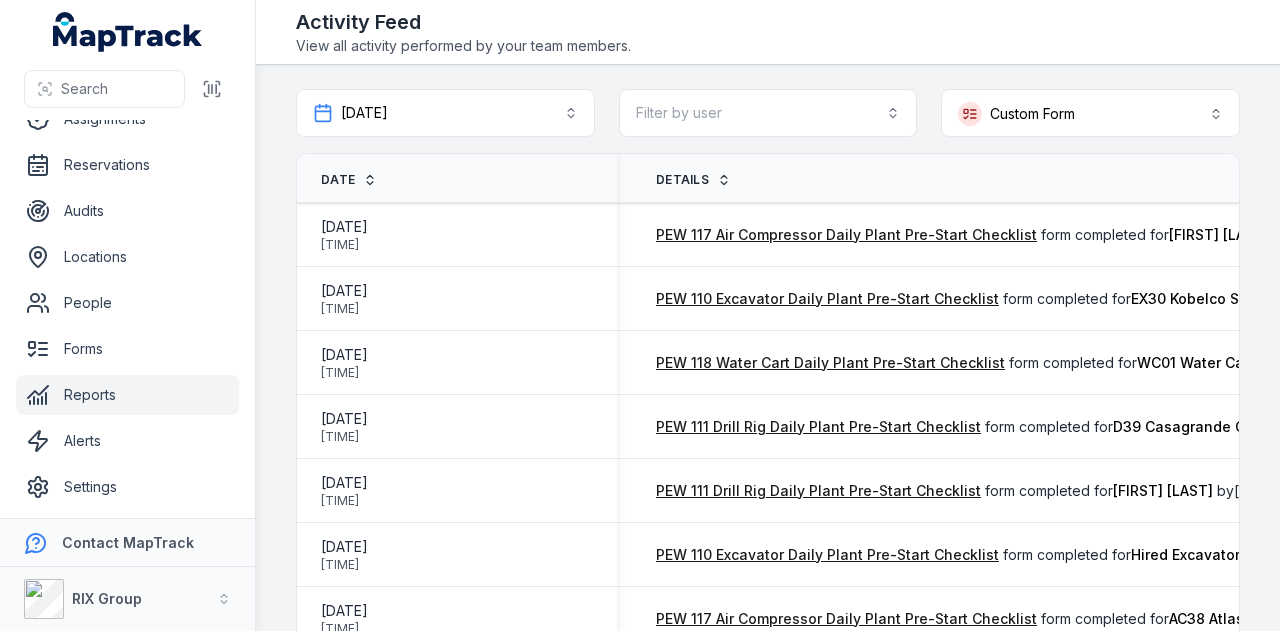 click on "Date" at bounding box center [338, 180] 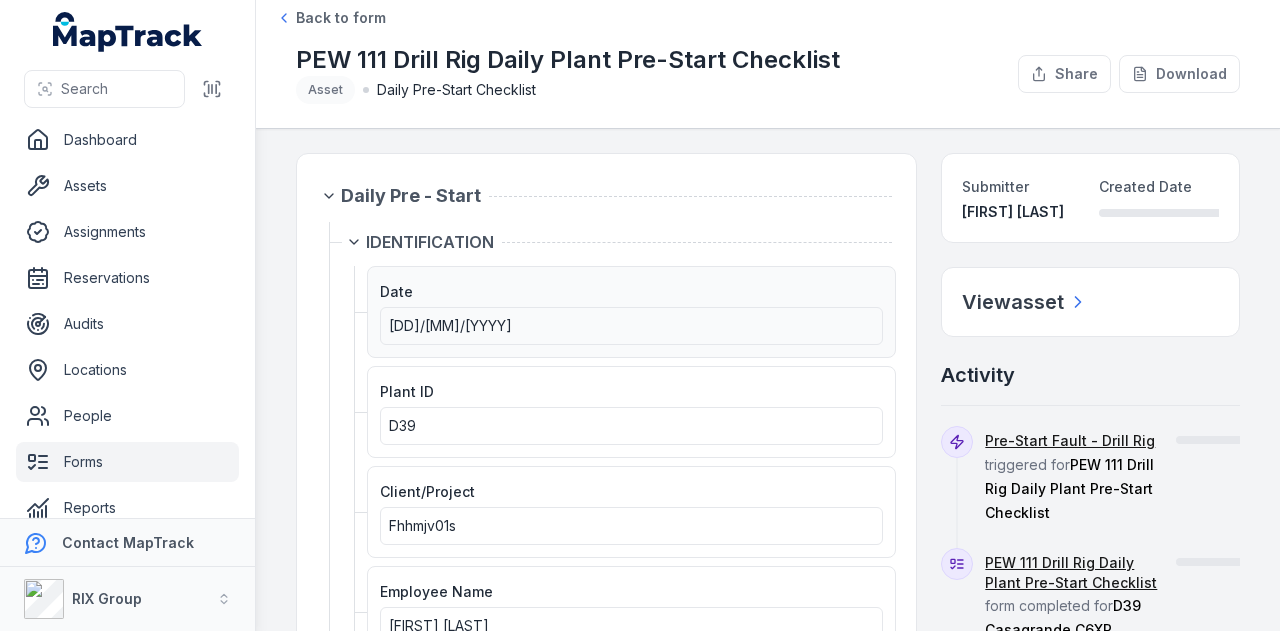 scroll, scrollTop: 0, scrollLeft: 0, axis: both 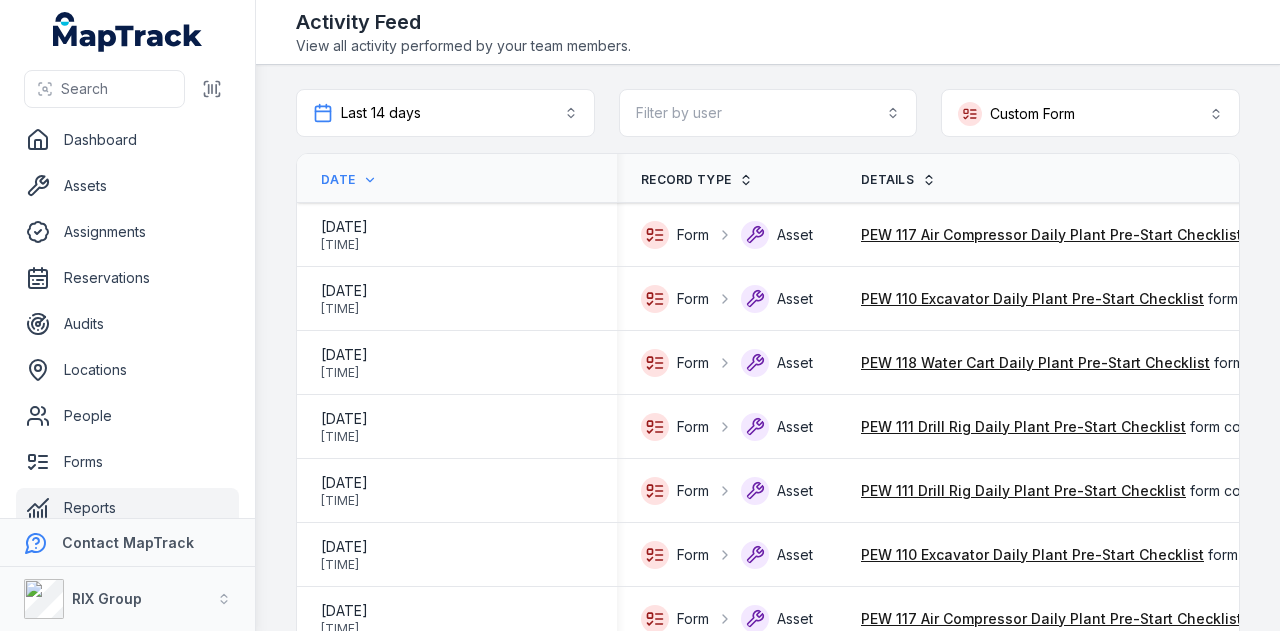 click on "Date" at bounding box center (338, 180) 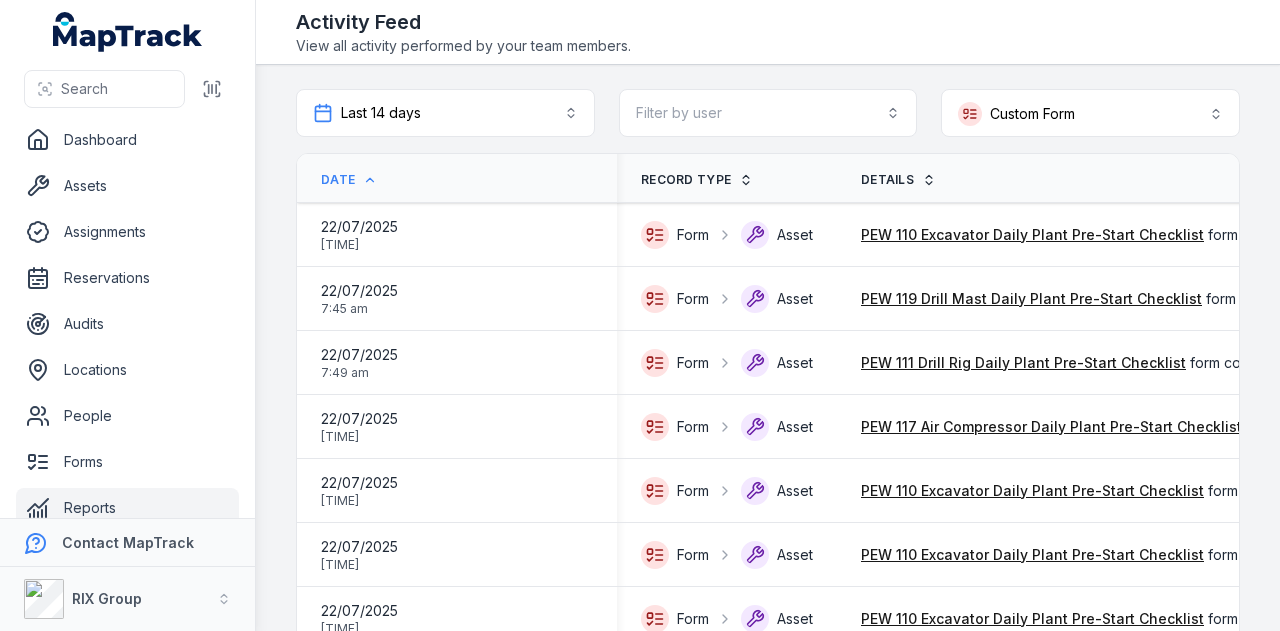 scroll, scrollTop: 0, scrollLeft: 0, axis: both 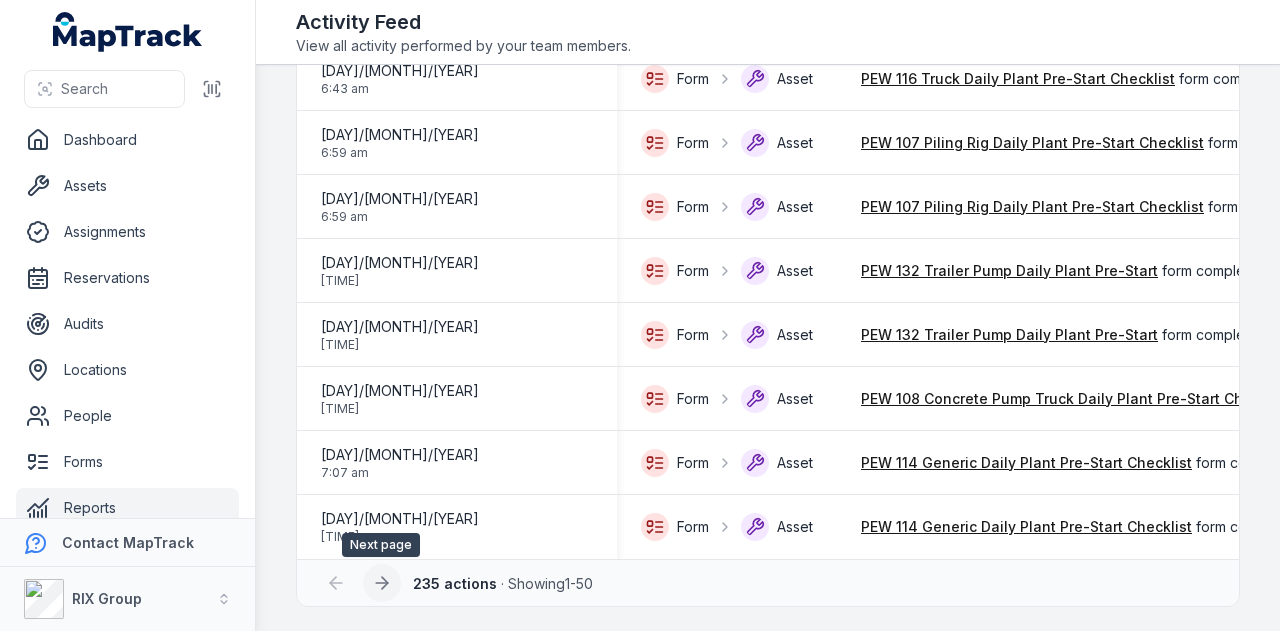 click 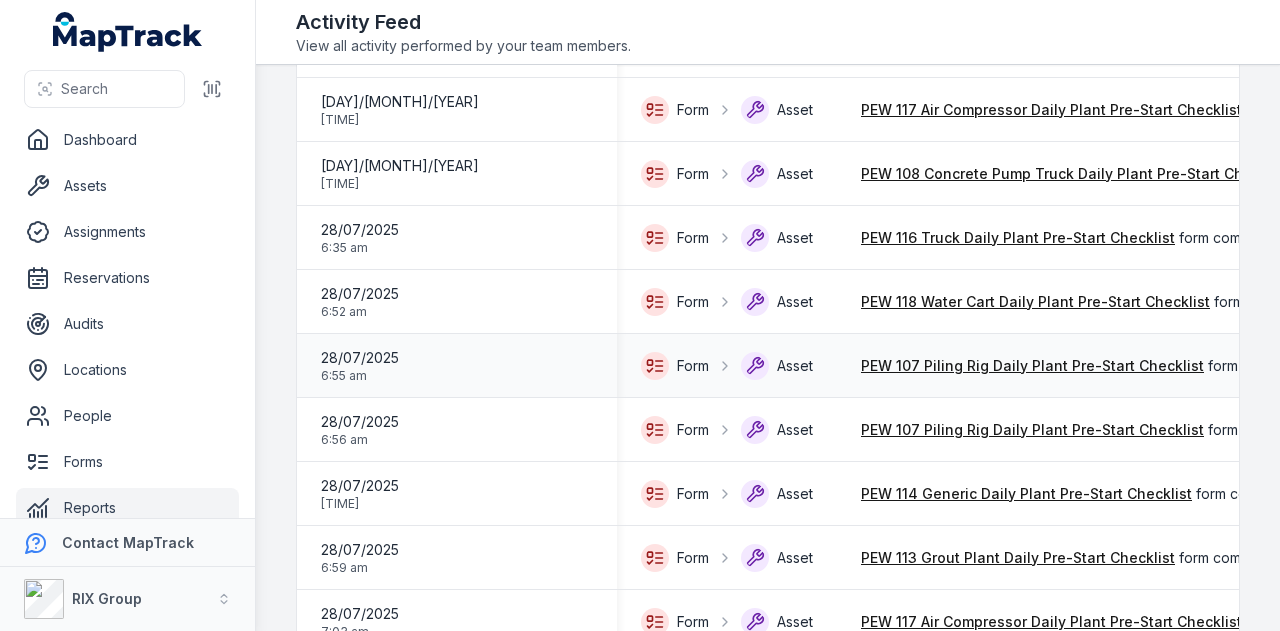 scroll, scrollTop: 2849, scrollLeft: 0, axis: vertical 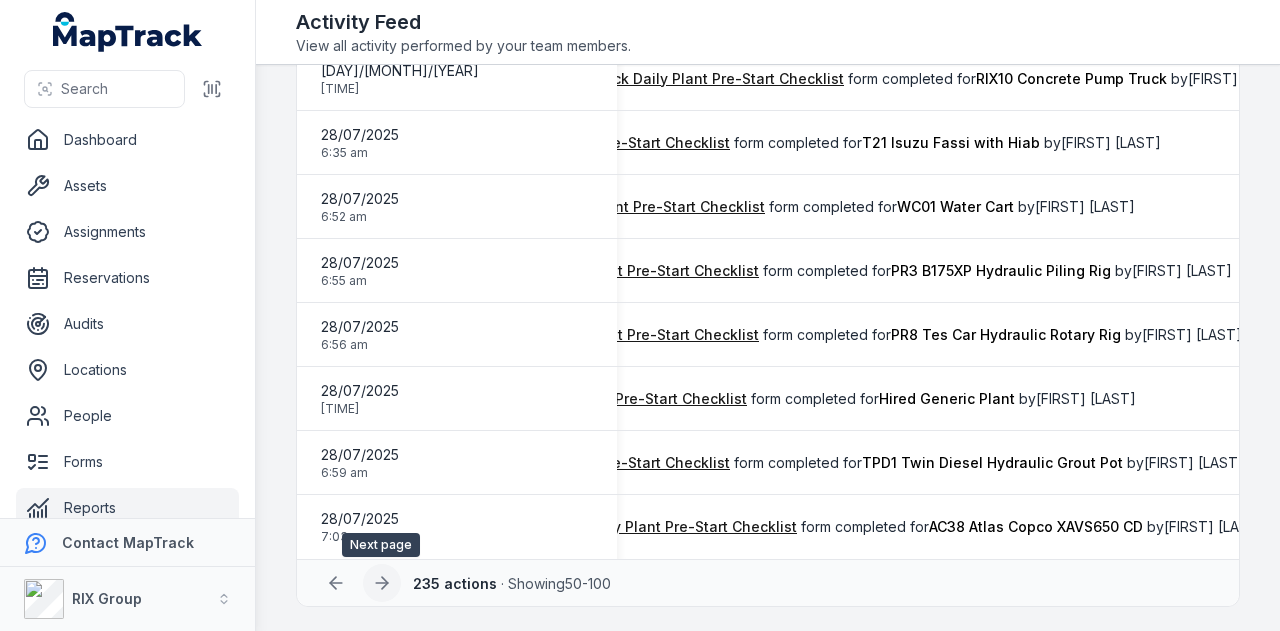 click 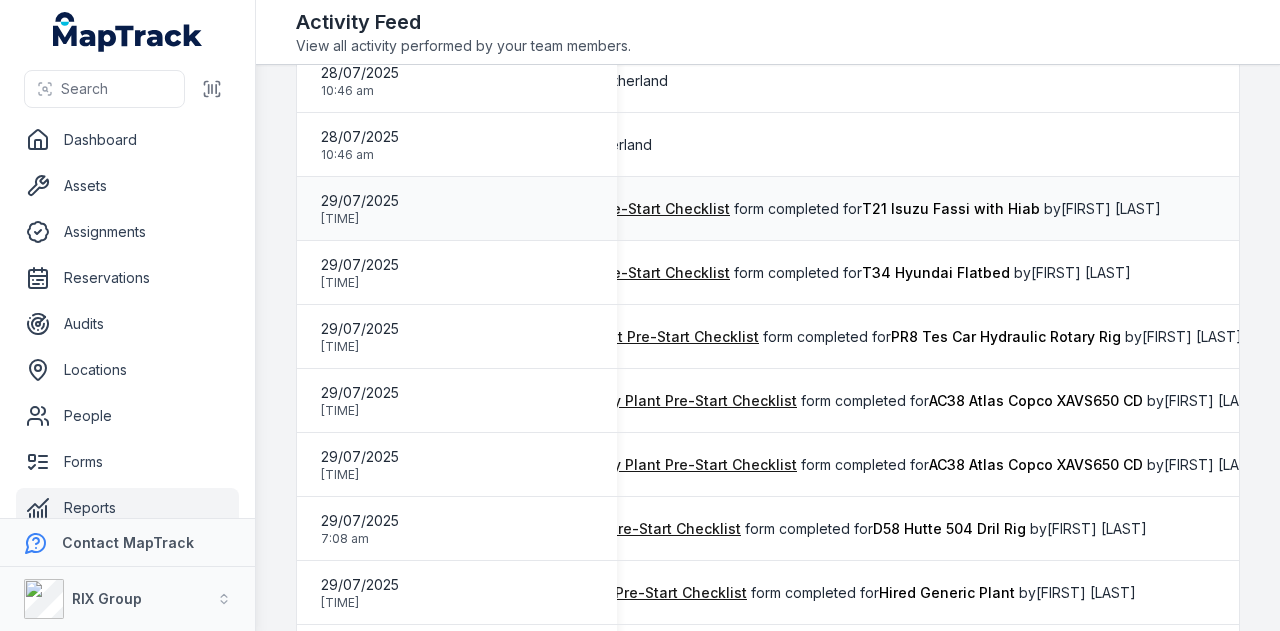 scroll, scrollTop: 500, scrollLeft: 0, axis: vertical 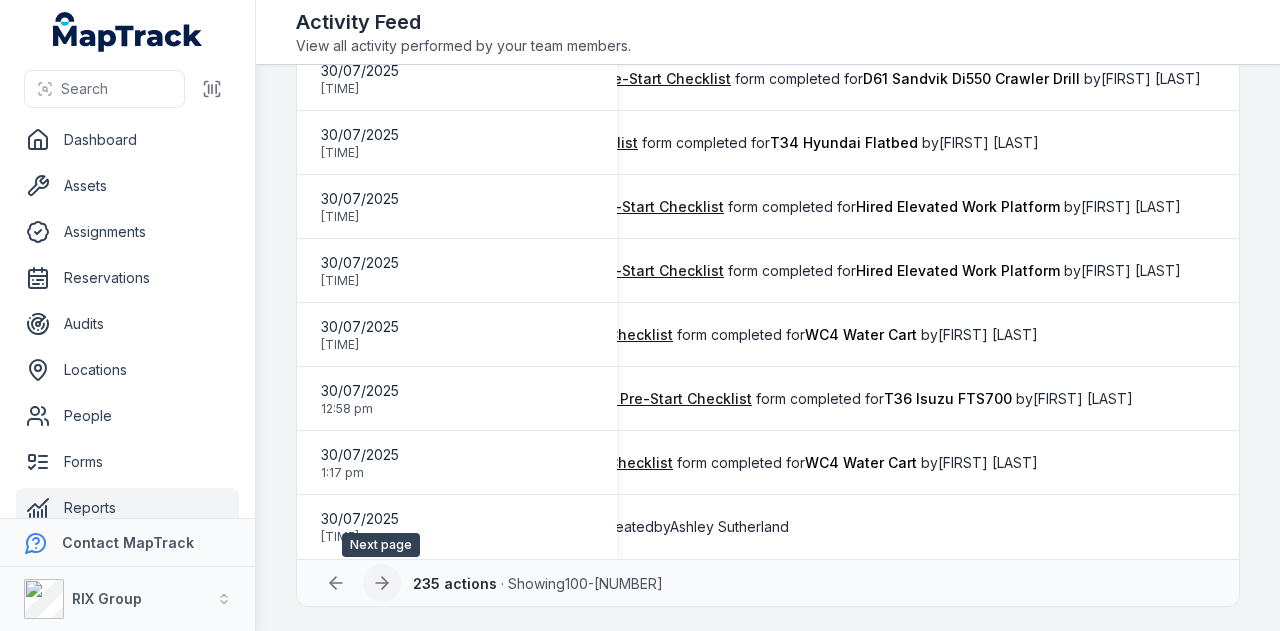 click 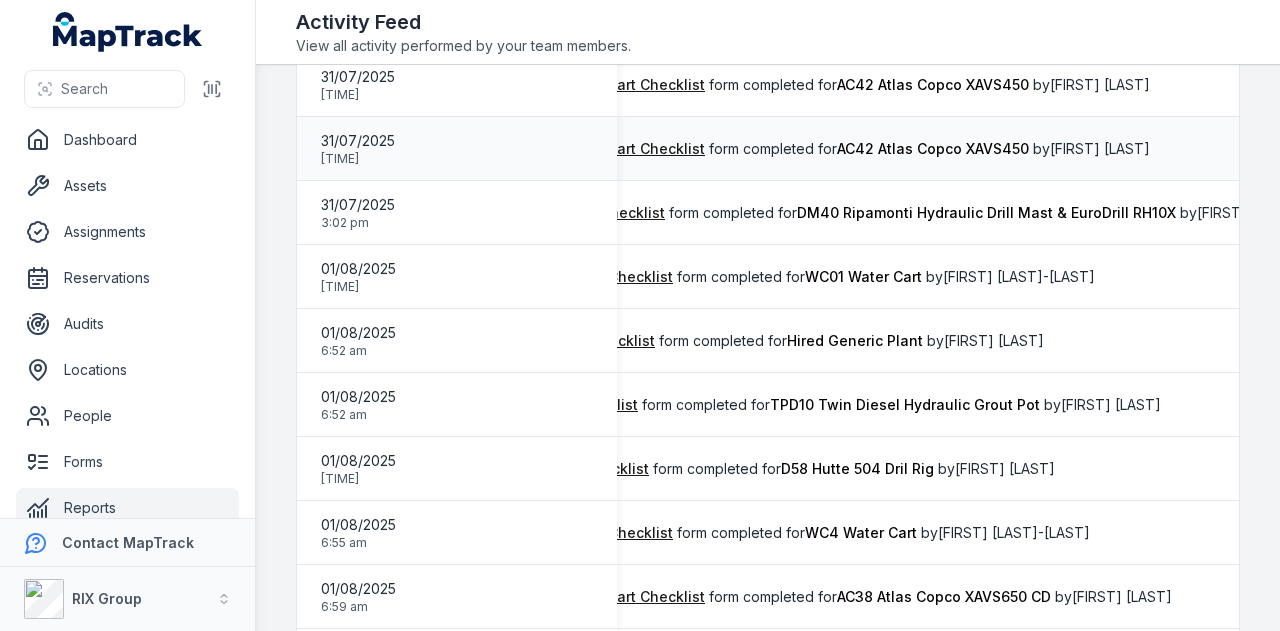 scroll, scrollTop: 1500, scrollLeft: 0, axis: vertical 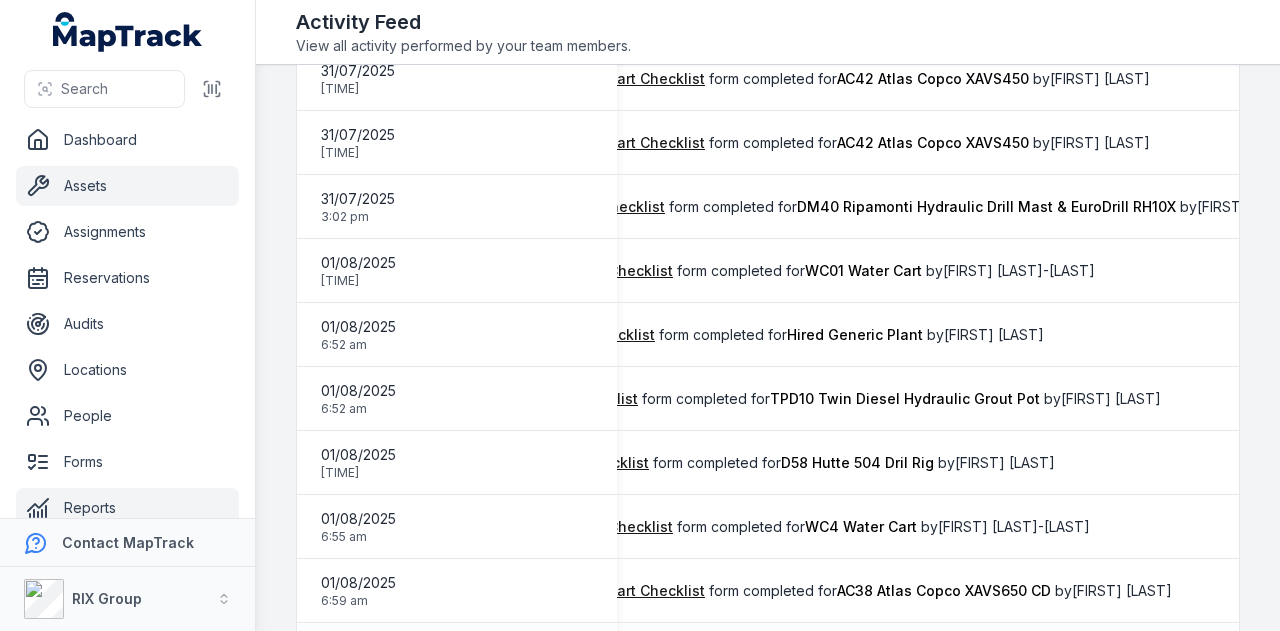 click on "Assets" at bounding box center (127, 186) 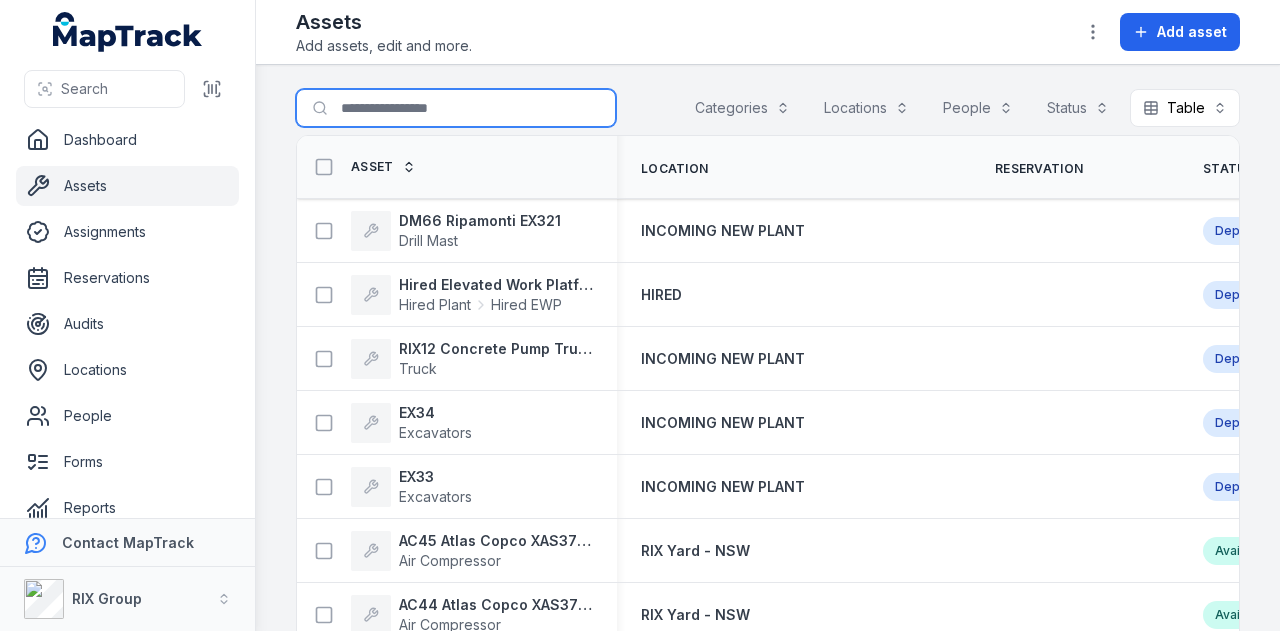 click on "Search for  assets" at bounding box center (456, 108) 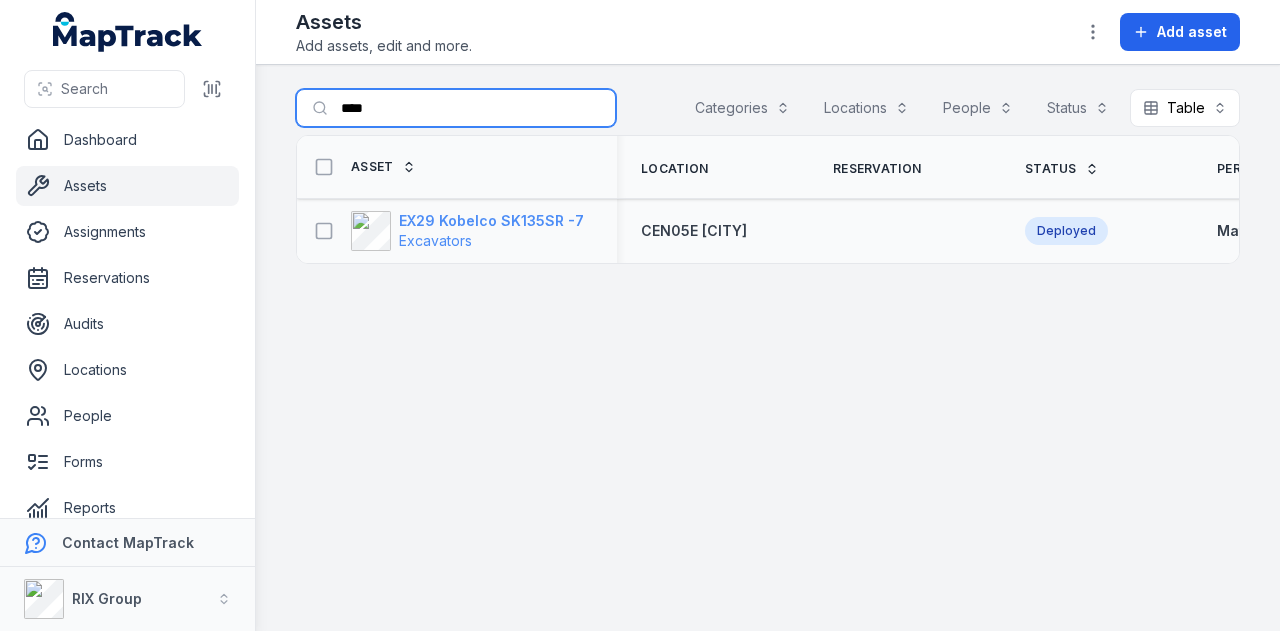 type on "****" 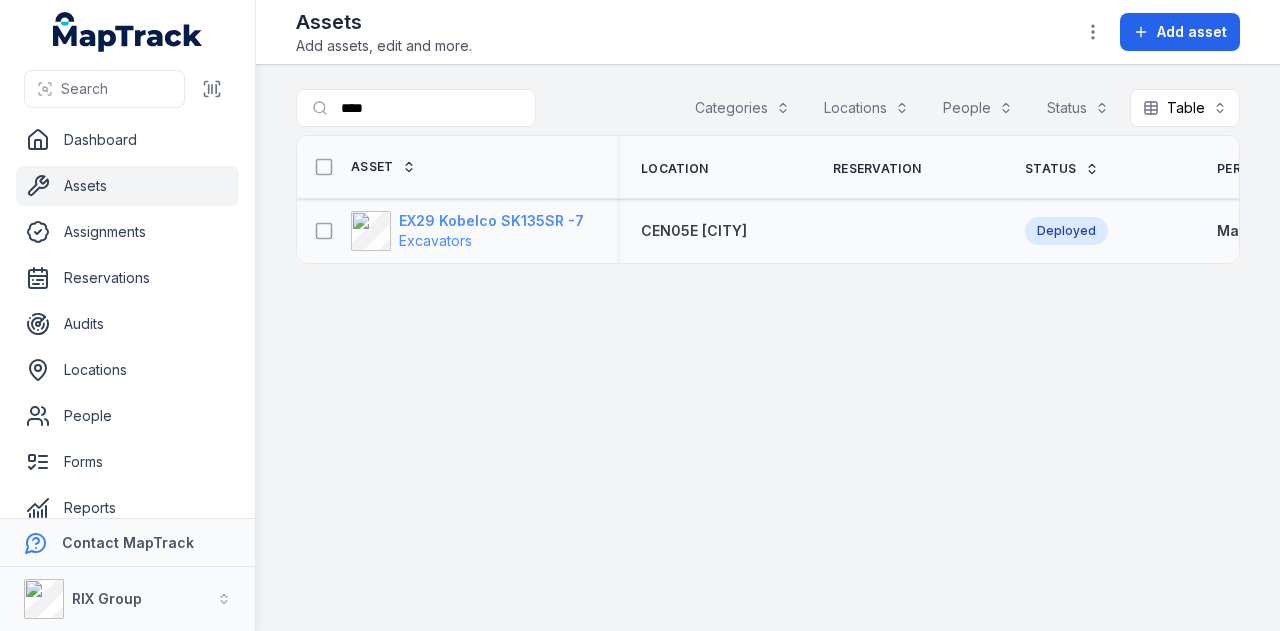click on "EX29 Kobelco SK135SR -7" at bounding box center (491, 221) 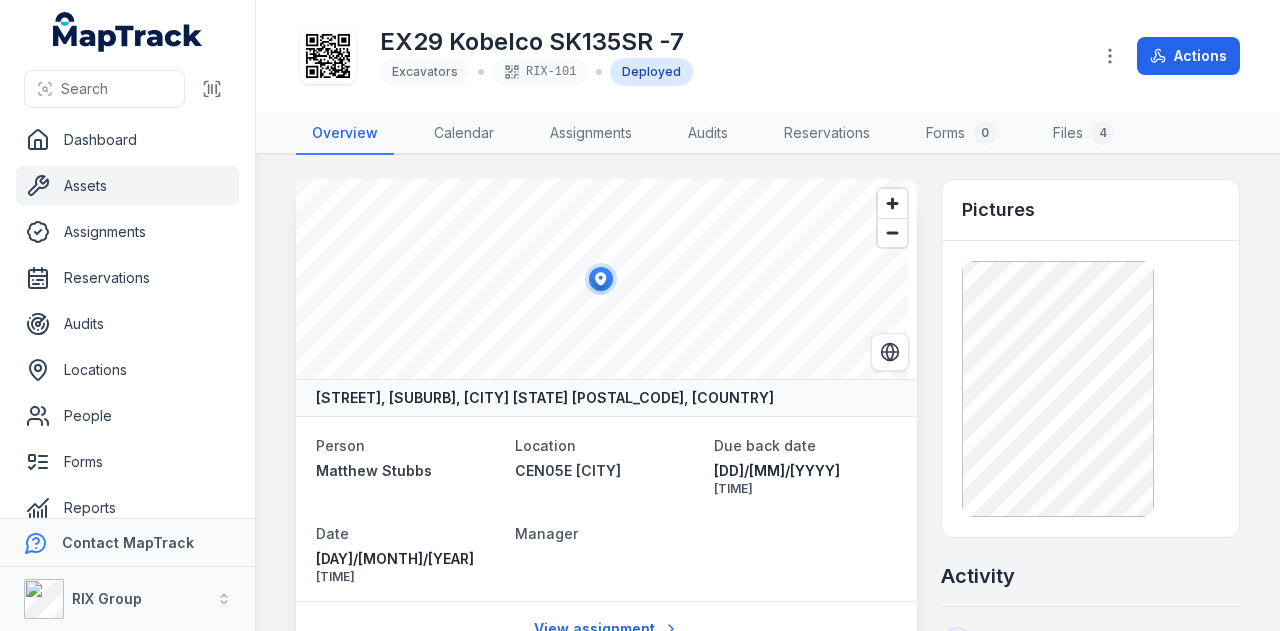 scroll, scrollTop: 500, scrollLeft: 0, axis: vertical 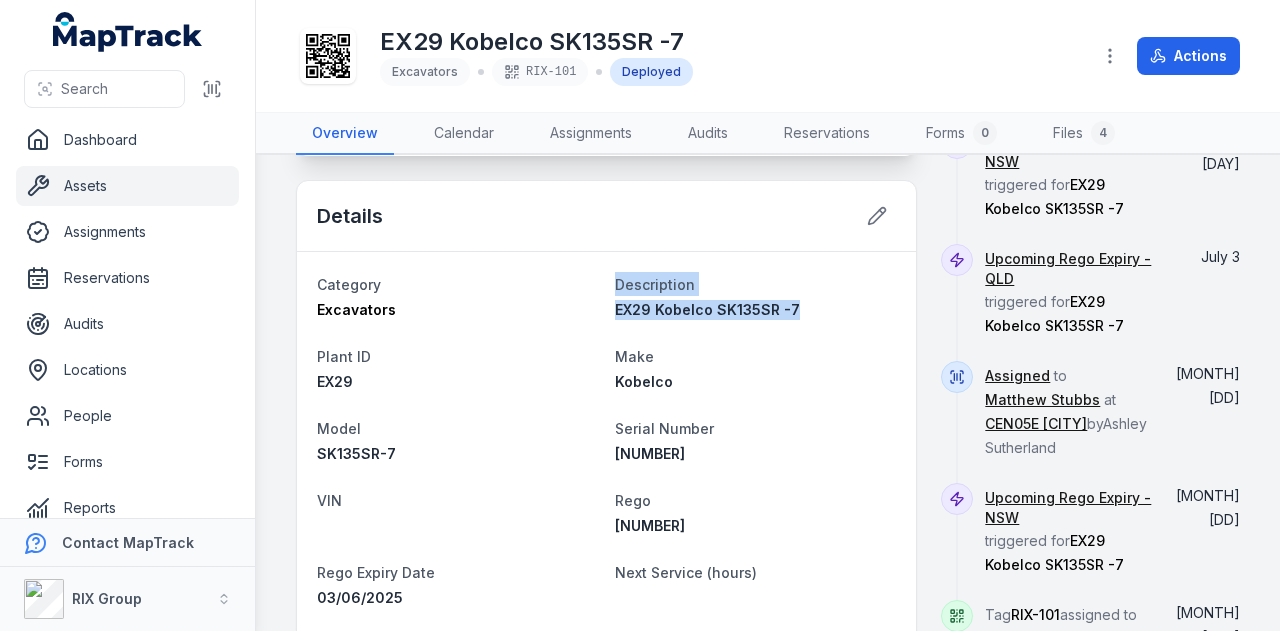 drag, startPoint x: 802, startPoint y: 308, endPoint x: 599, endPoint y: 319, distance: 203.2978 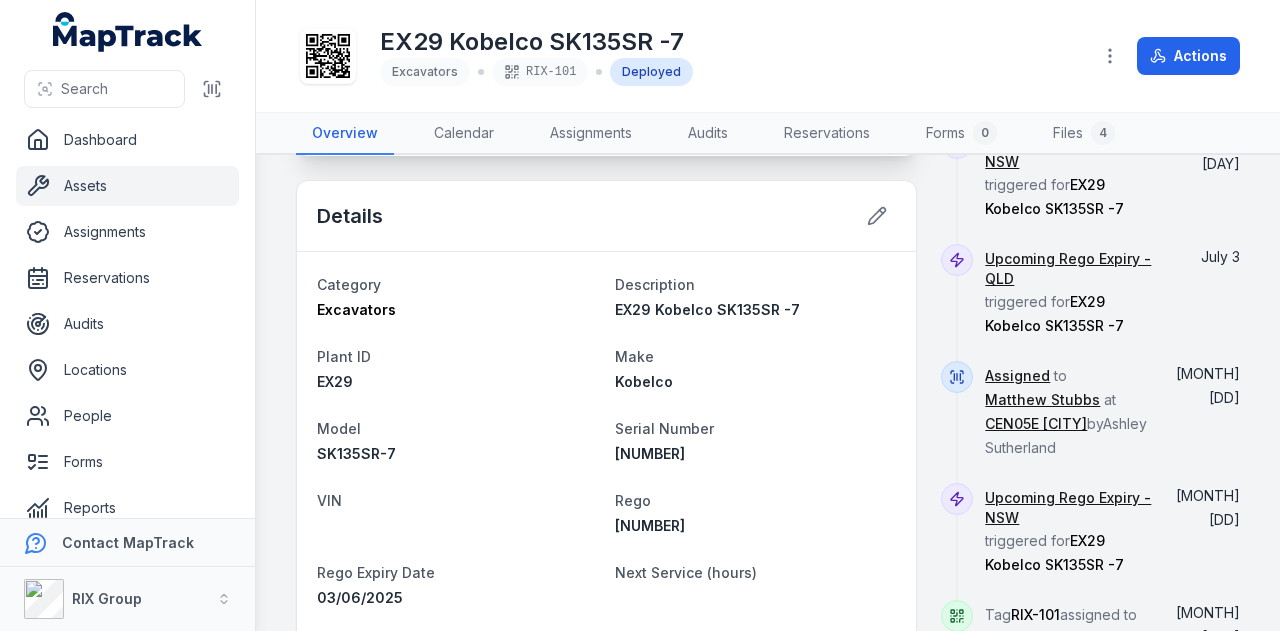 click on "Category Excavators Description EX29 Kobelco SK135SR -7 Plant ID EX29 Make Kobelco Model SK135SR-7 Serial Number [NUMBER] VIN Rego [NUMBER] Rego Expiry Date [DAY]/[MONTH]/[YEAR] Next Service (hours) Device ID Asset Zone Base NSW" at bounding box center (606, 476) 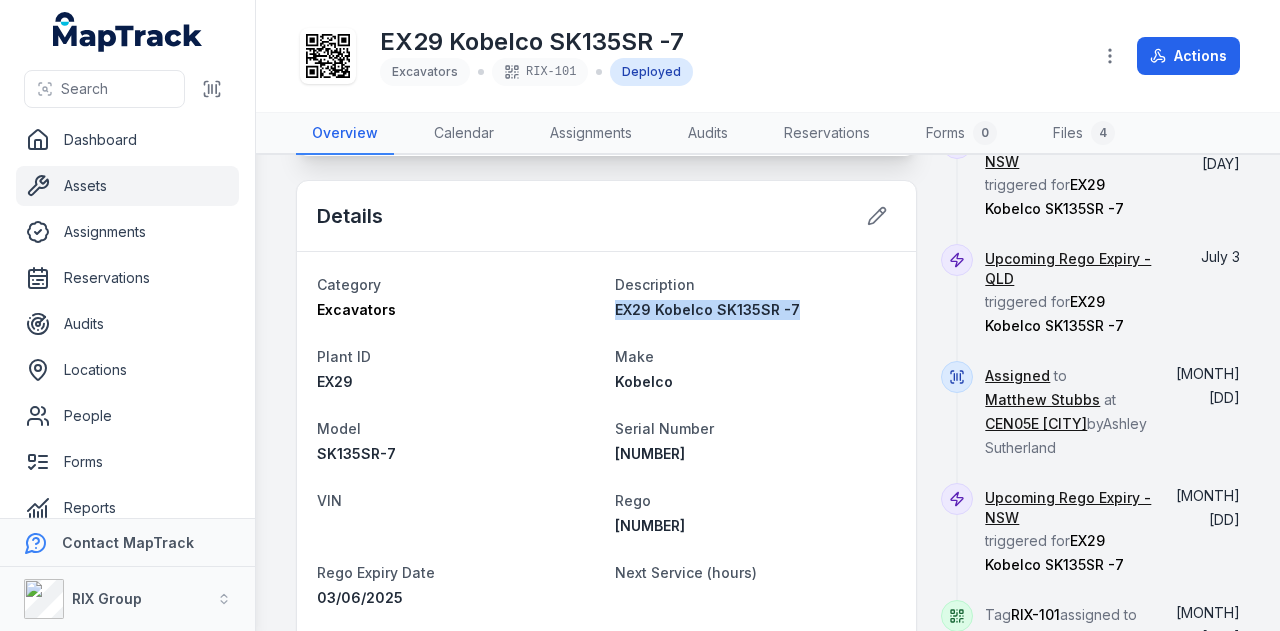 drag, startPoint x: 605, startPoint y: 308, endPoint x: 754, endPoint y: 312, distance: 149.05368 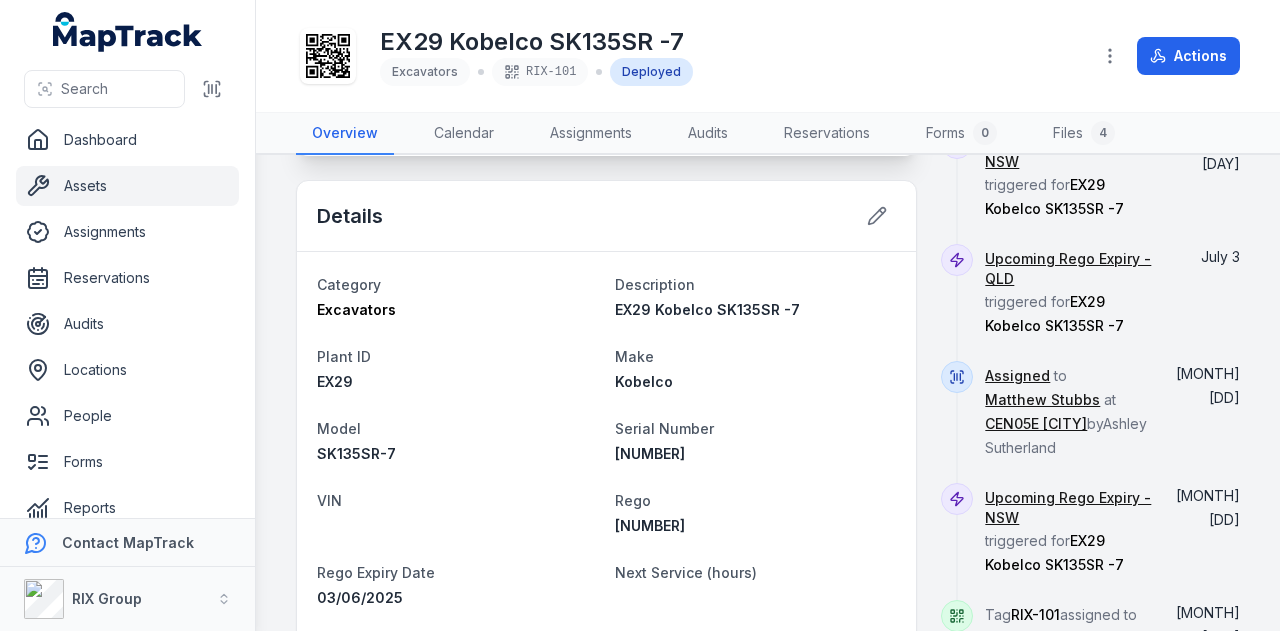 click on "Details" at bounding box center [606, 216] 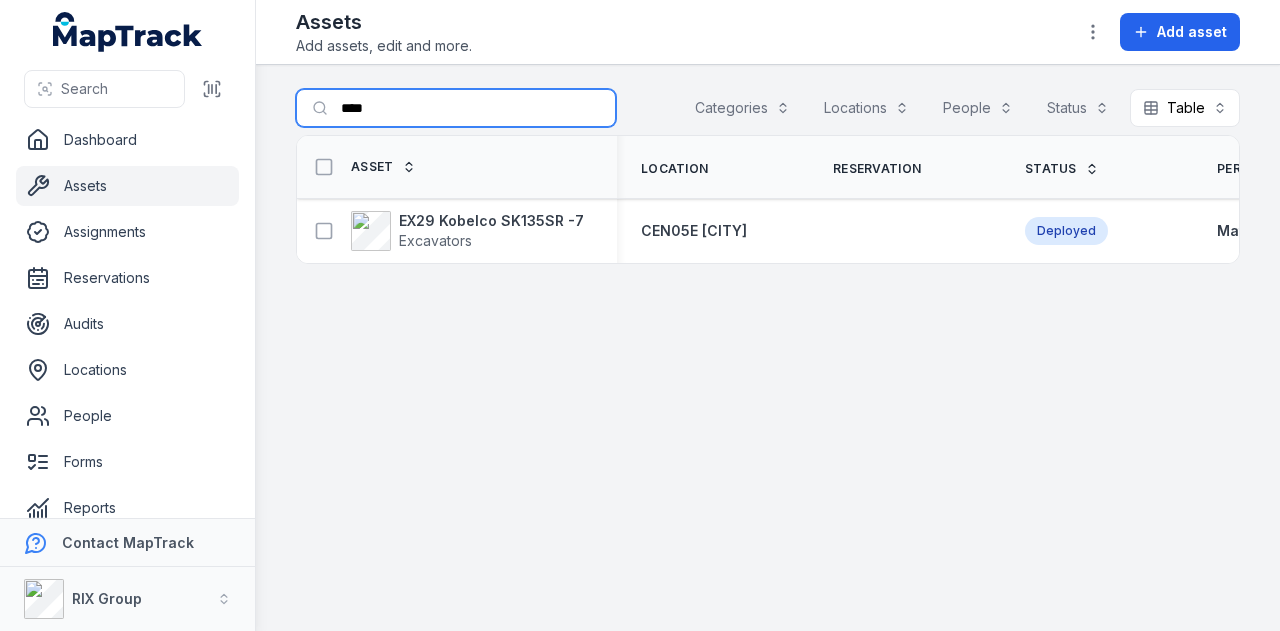 click on "****" at bounding box center (456, 108) 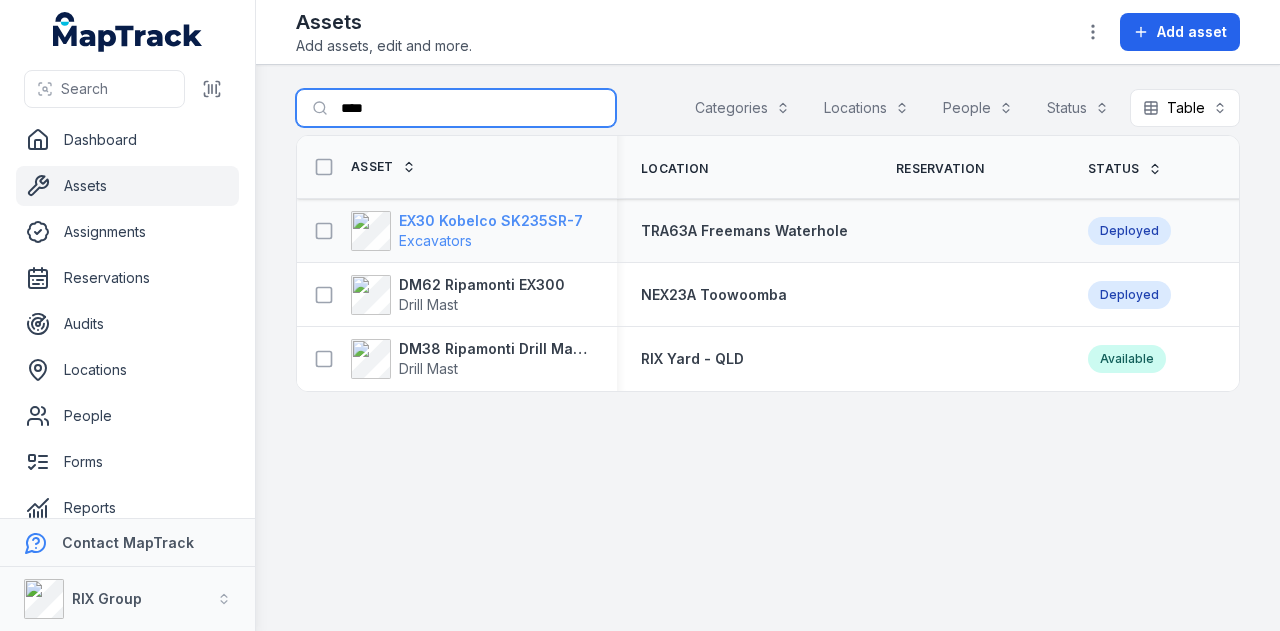 type on "****" 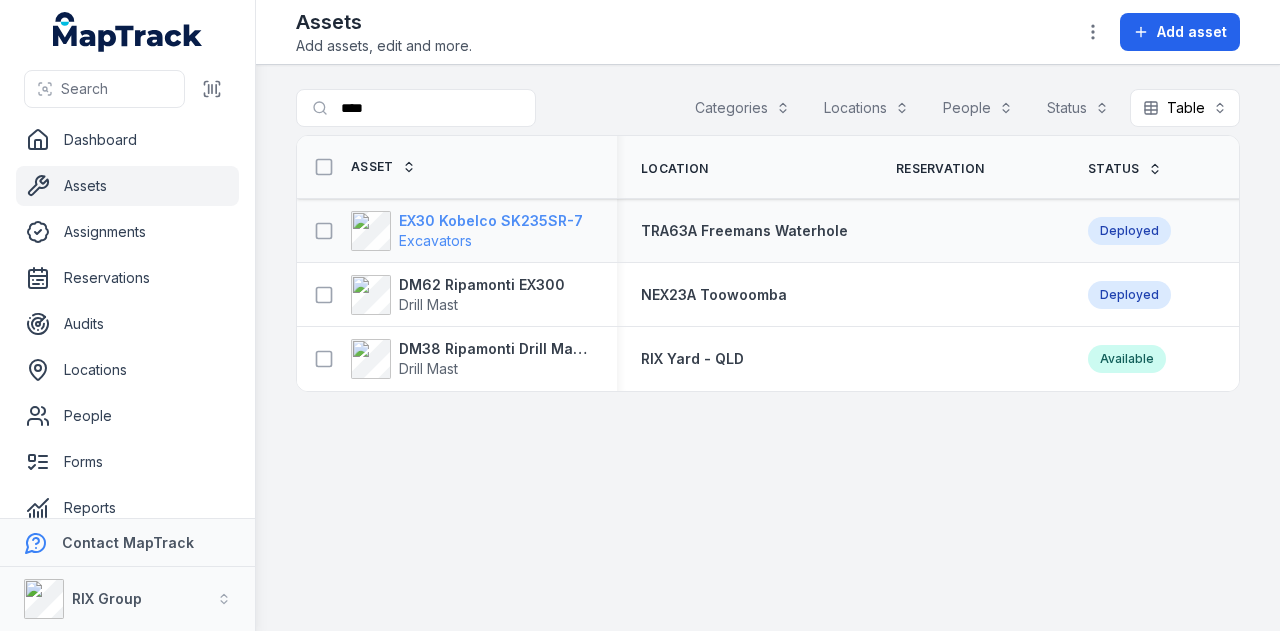 click on "EX30 Kobelco SK235SR-7" at bounding box center (491, 221) 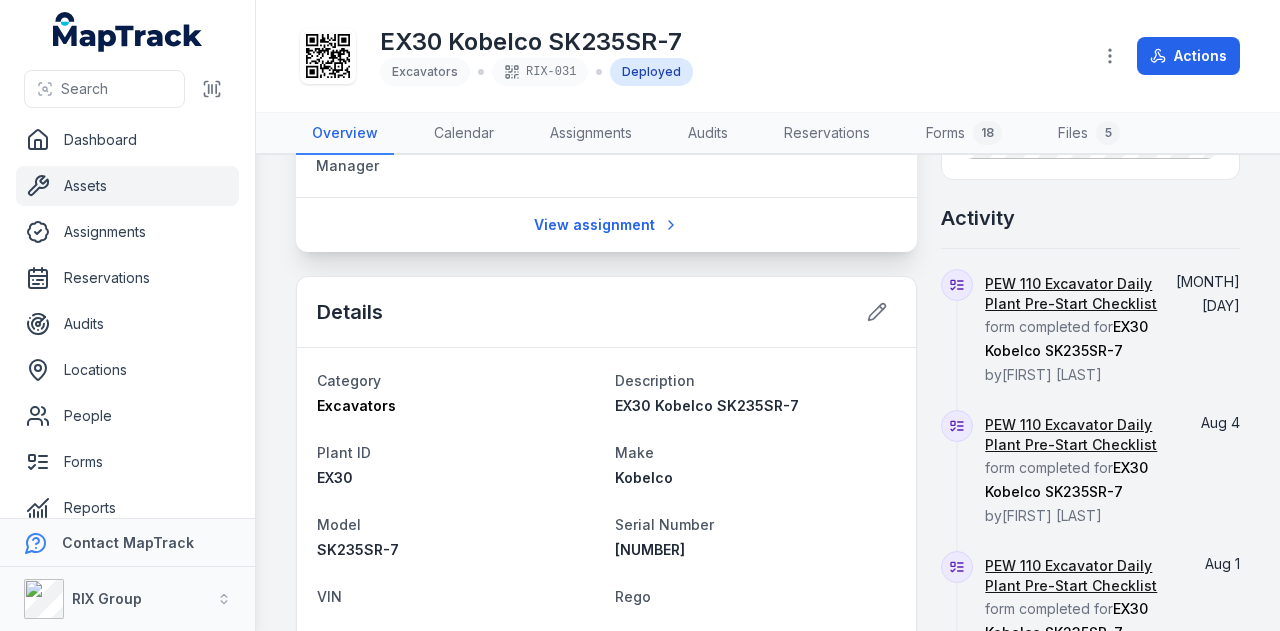 scroll, scrollTop: 500, scrollLeft: 0, axis: vertical 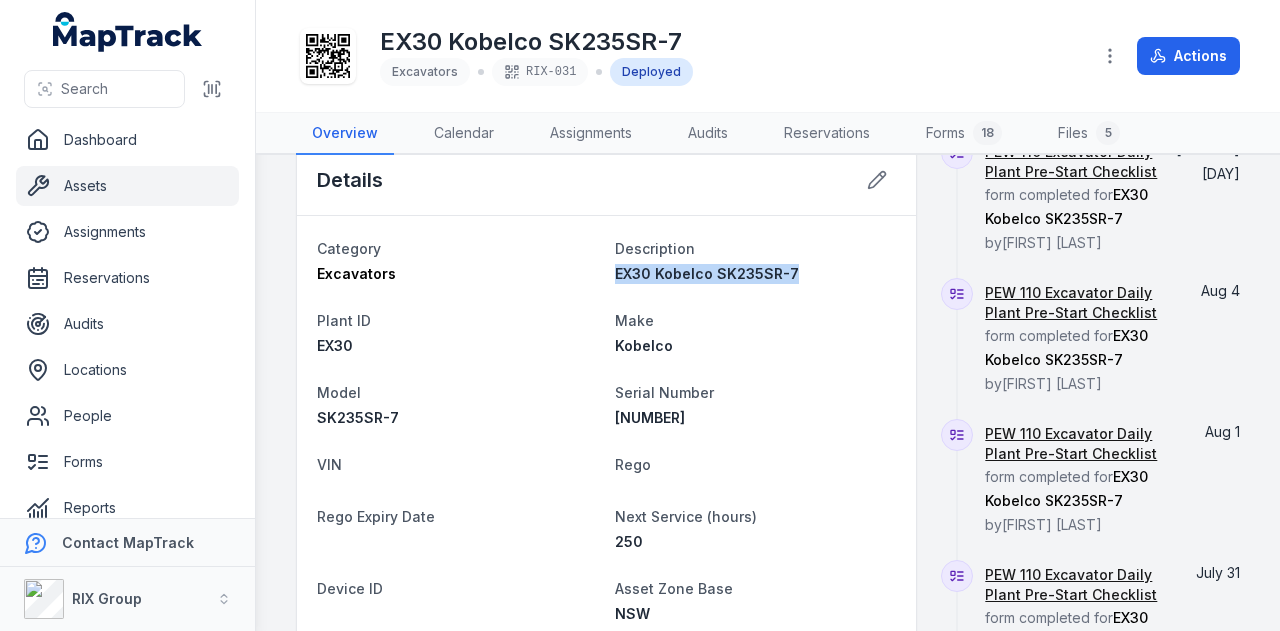 drag, startPoint x: 605, startPoint y: 275, endPoint x: 776, endPoint y: 276, distance: 171.00293 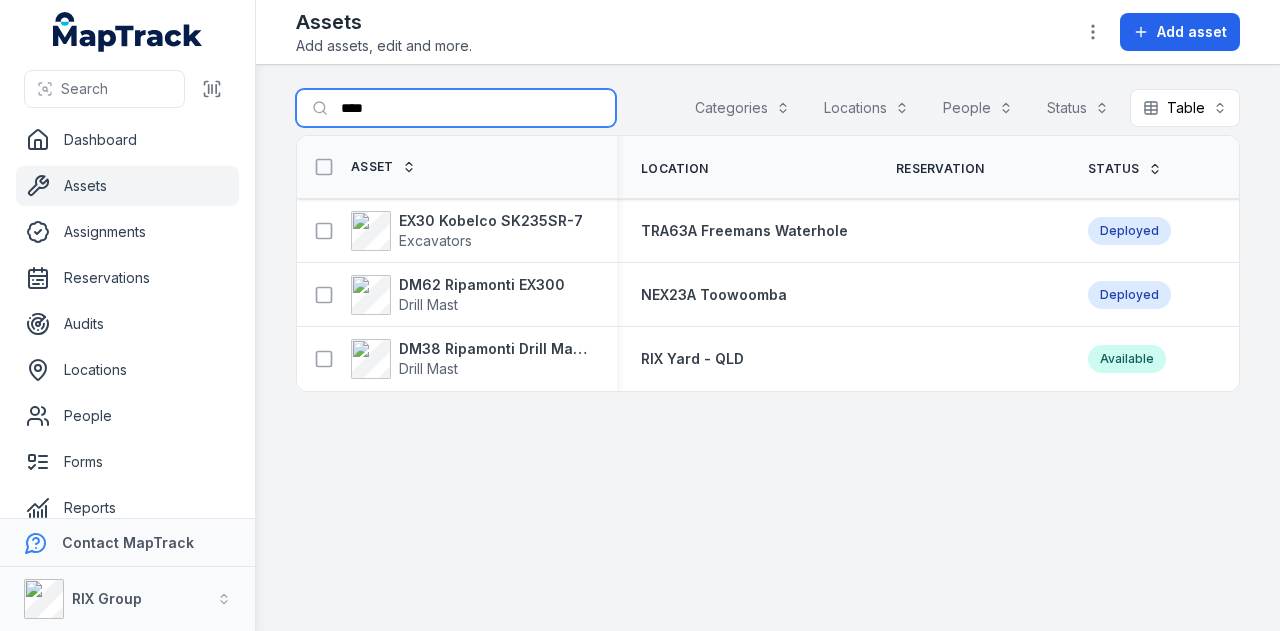 click on "****" at bounding box center (456, 108) 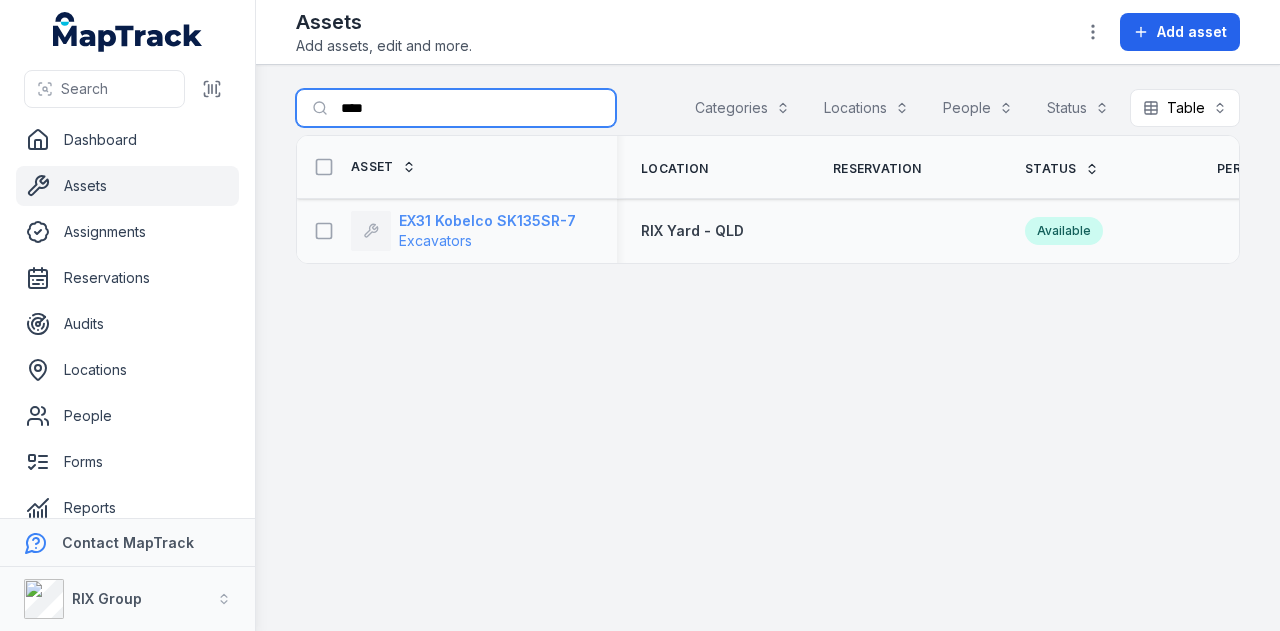 type on "****" 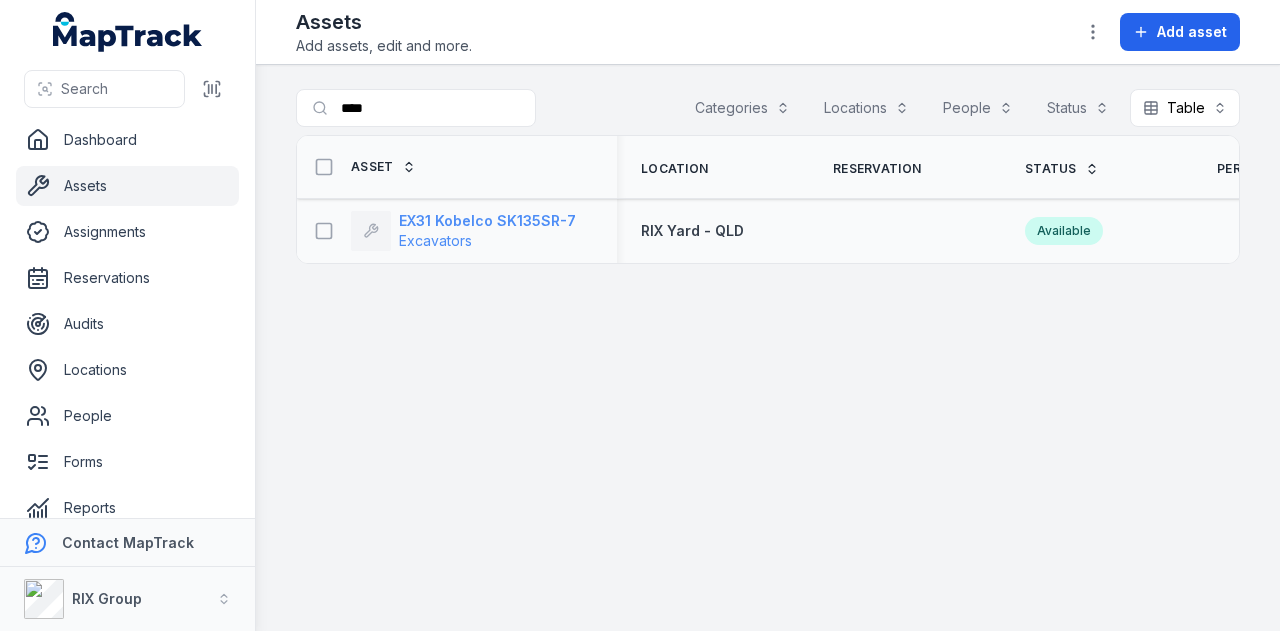 click on "EX31 Kobelco SK135SR-7" at bounding box center (487, 221) 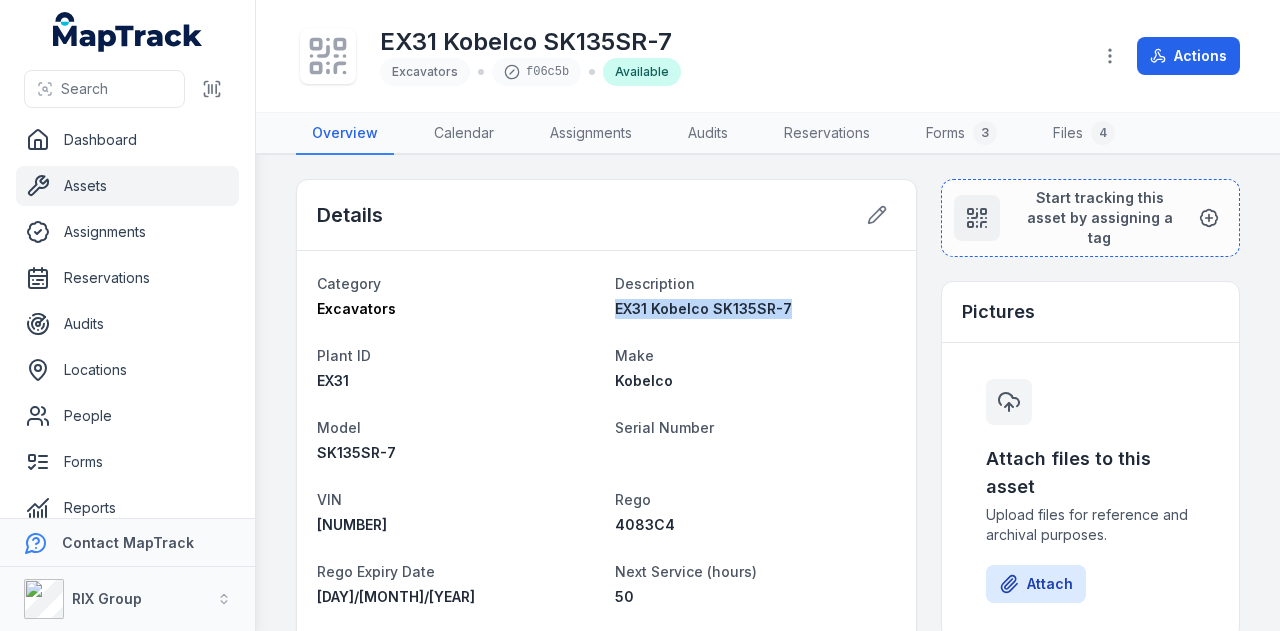 drag, startPoint x: 751, startPoint y: 315, endPoint x: 608, endPoint y: 317, distance: 143.01399 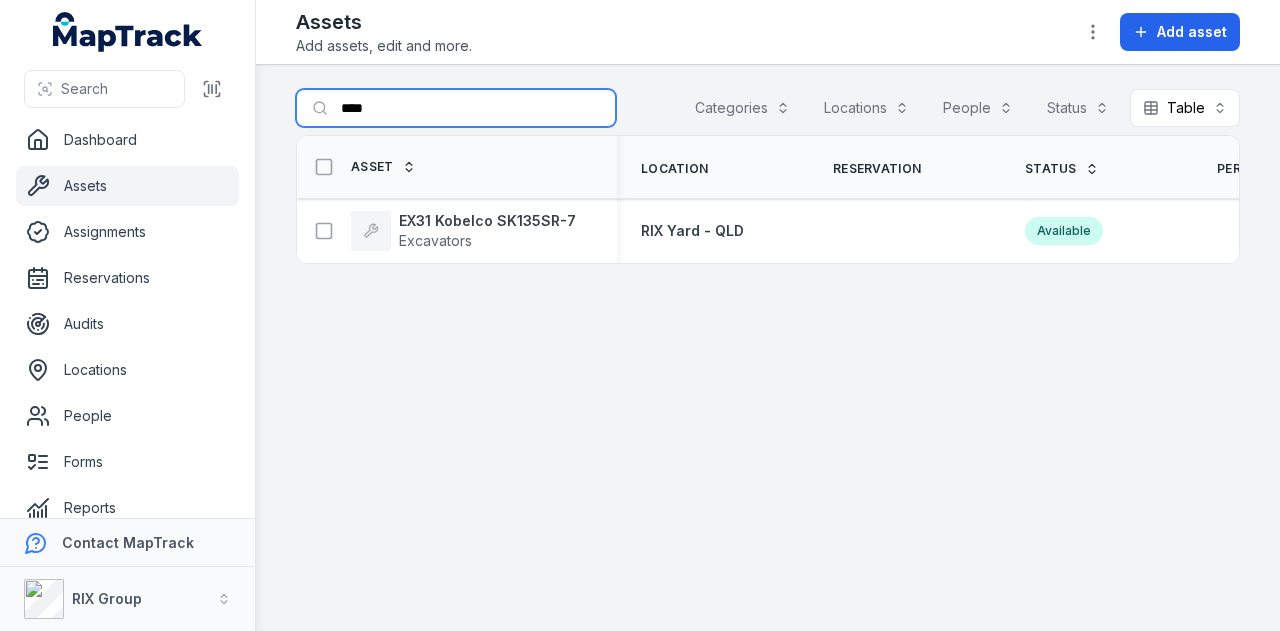 click on "****" at bounding box center [456, 108] 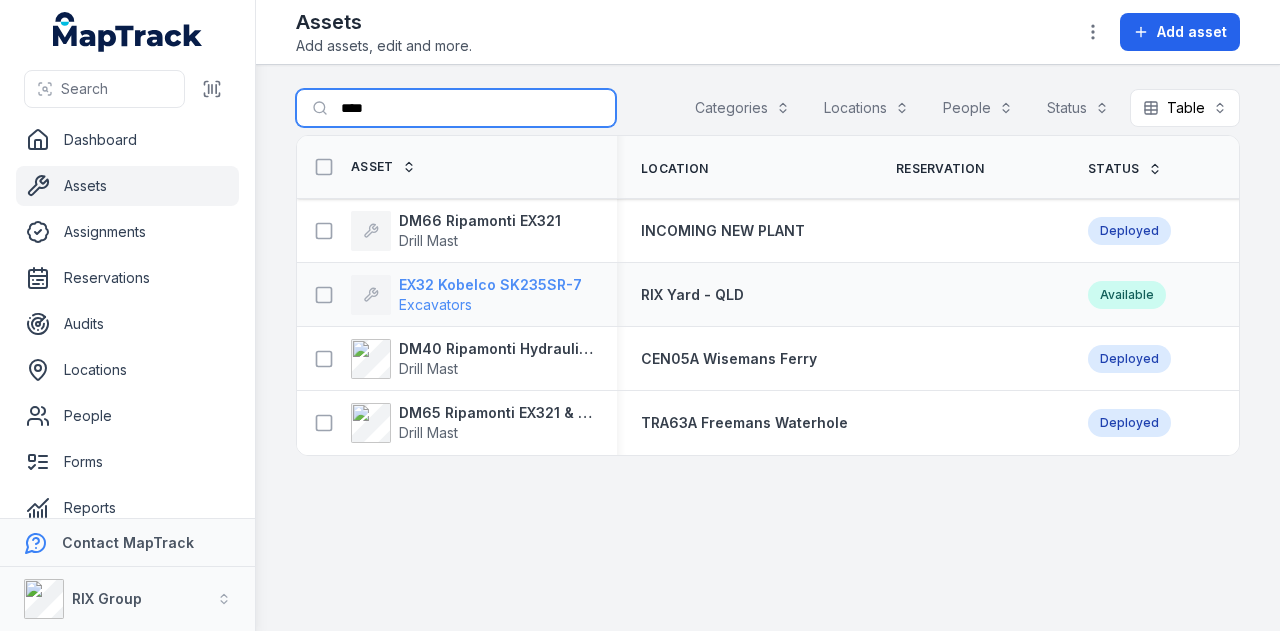 type on "****" 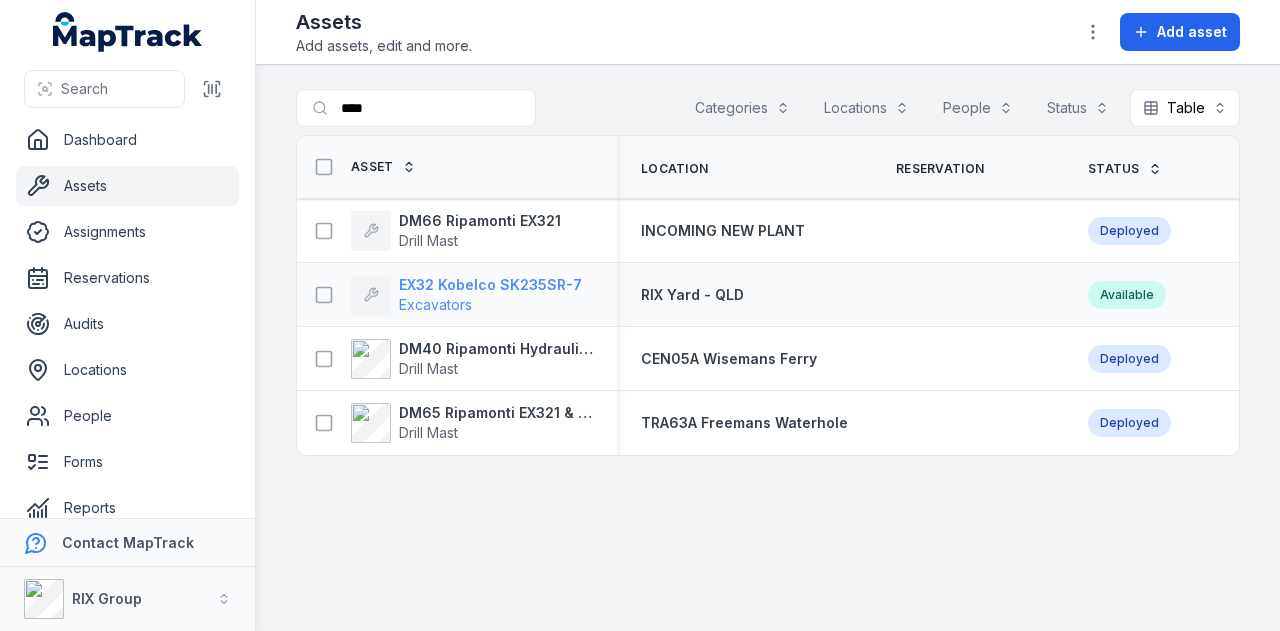 click on "EX32 Kobelco SK235SR-7" at bounding box center (490, 285) 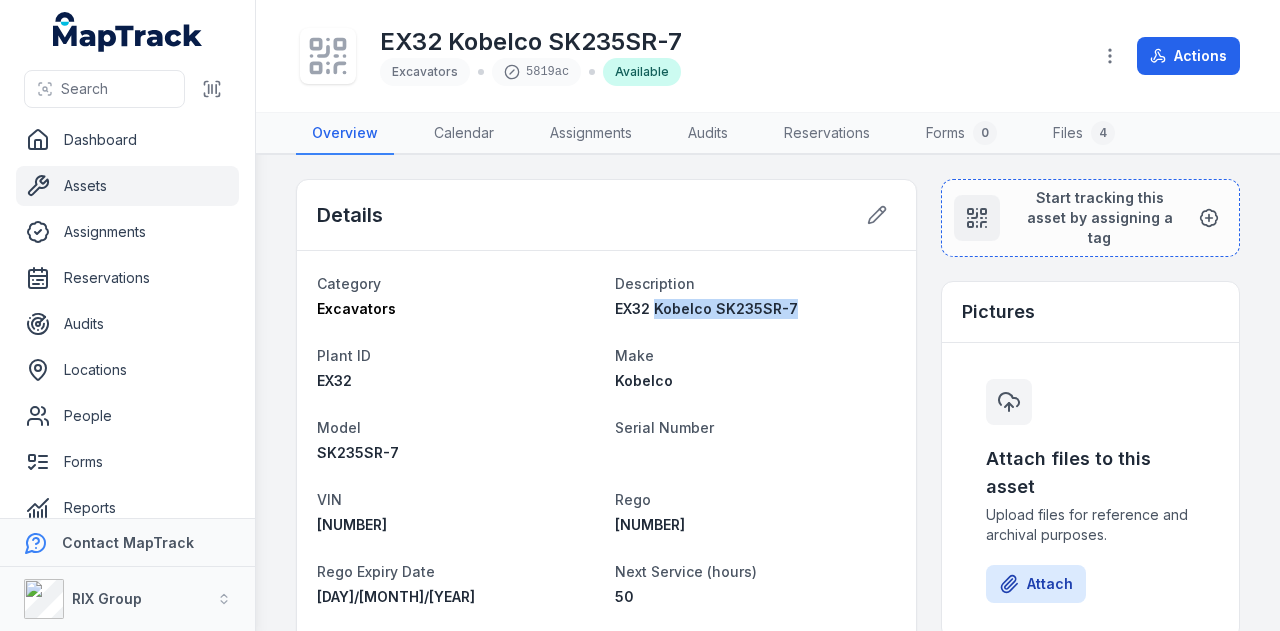 drag, startPoint x: 782, startPoint y: 308, endPoint x: 660, endPoint y: 316, distance: 122.26202 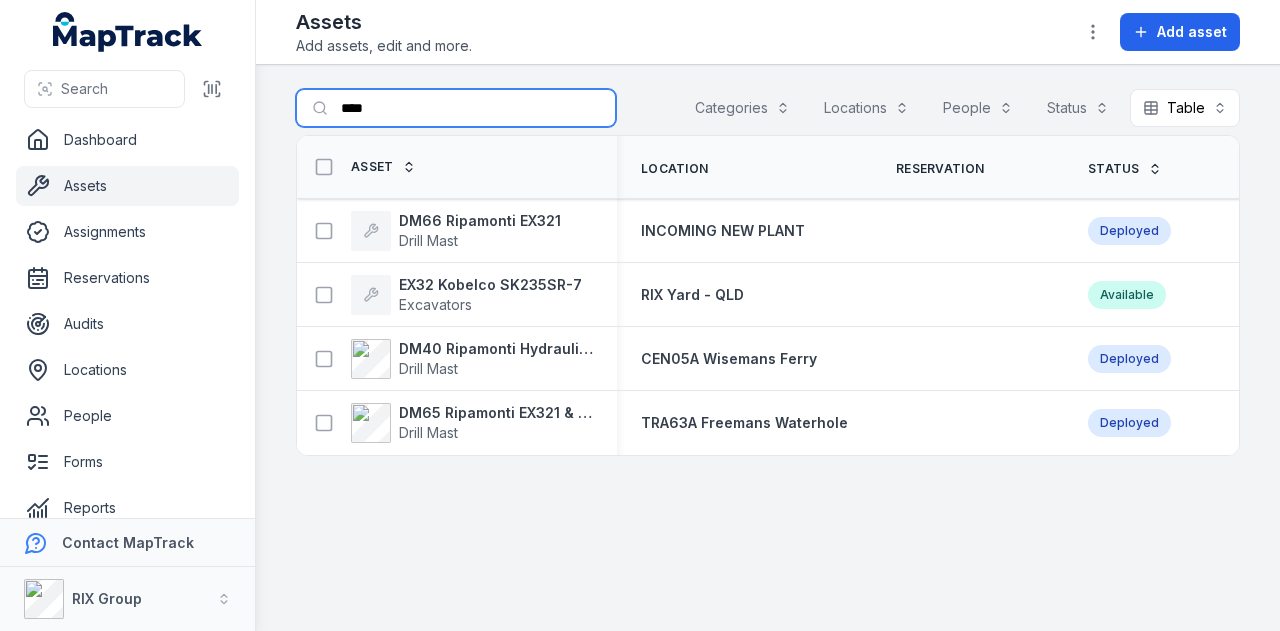 click on "****" at bounding box center (456, 108) 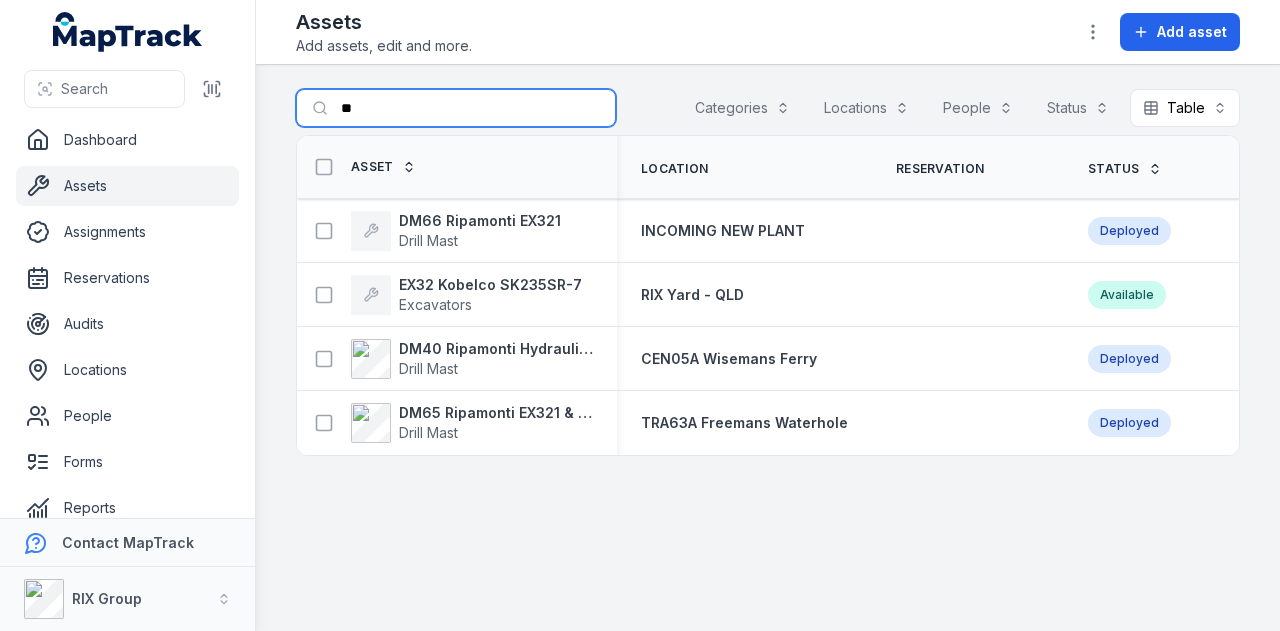type on "*" 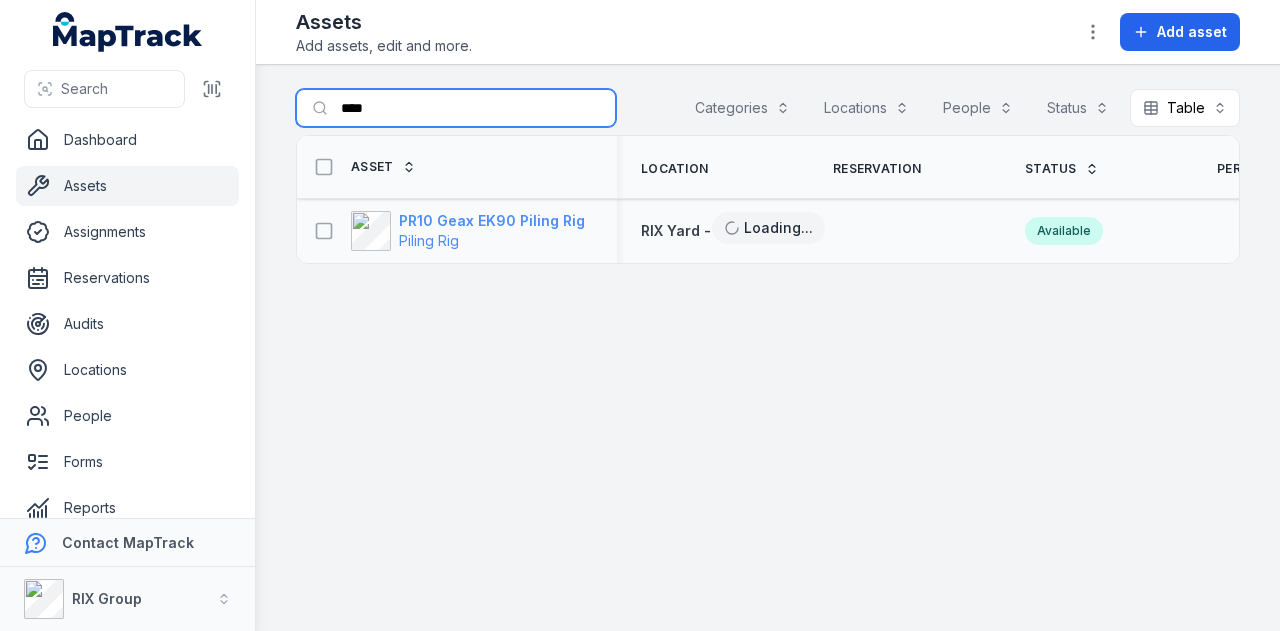 type on "****" 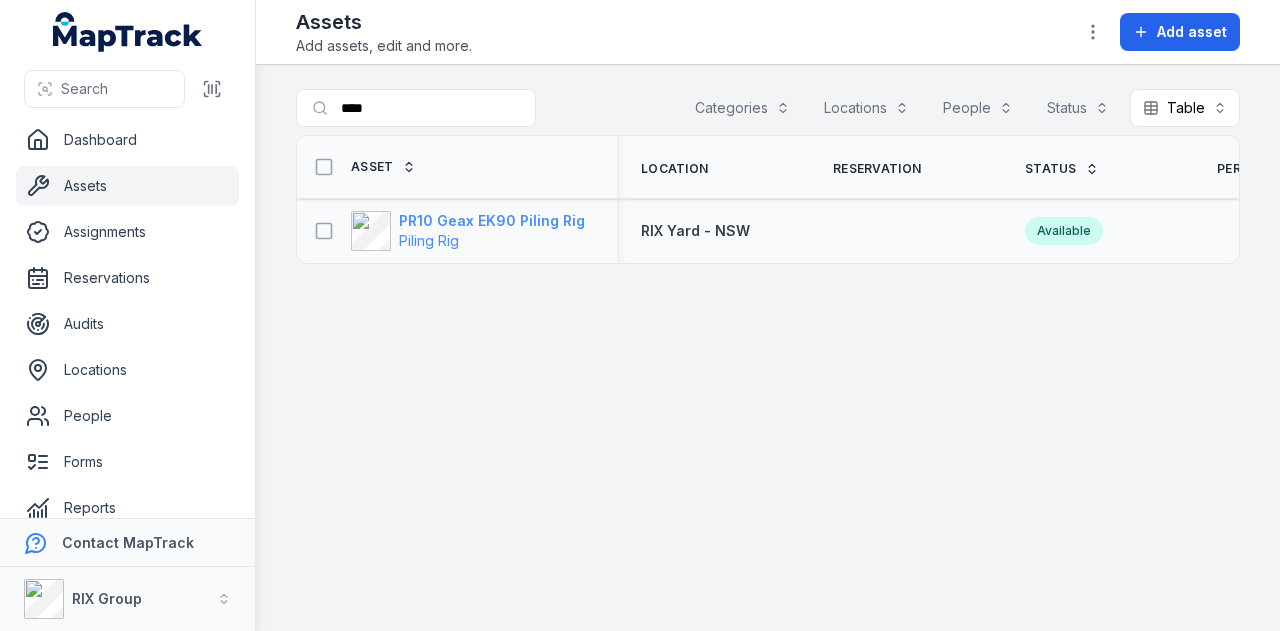 click on "PR10 Geax EK90 Piling Rig" at bounding box center [492, 221] 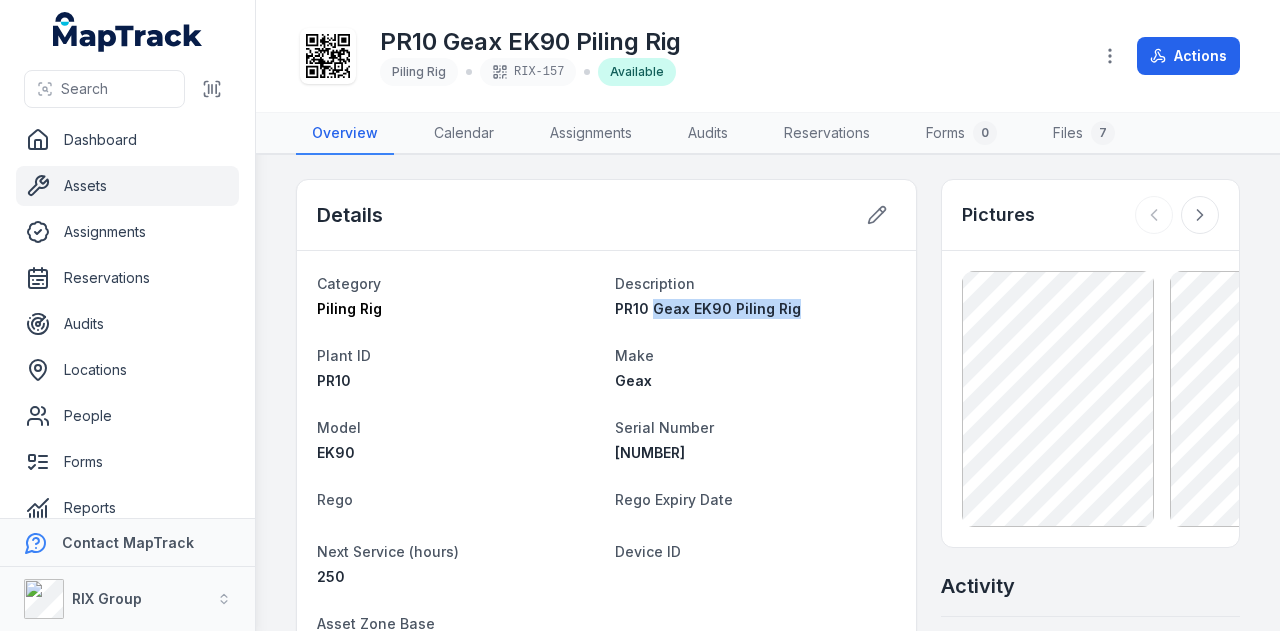 drag, startPoint x: 790, startPoint y: 310, endPoint x: 648, endPoint y: 321, distance: 142.42542 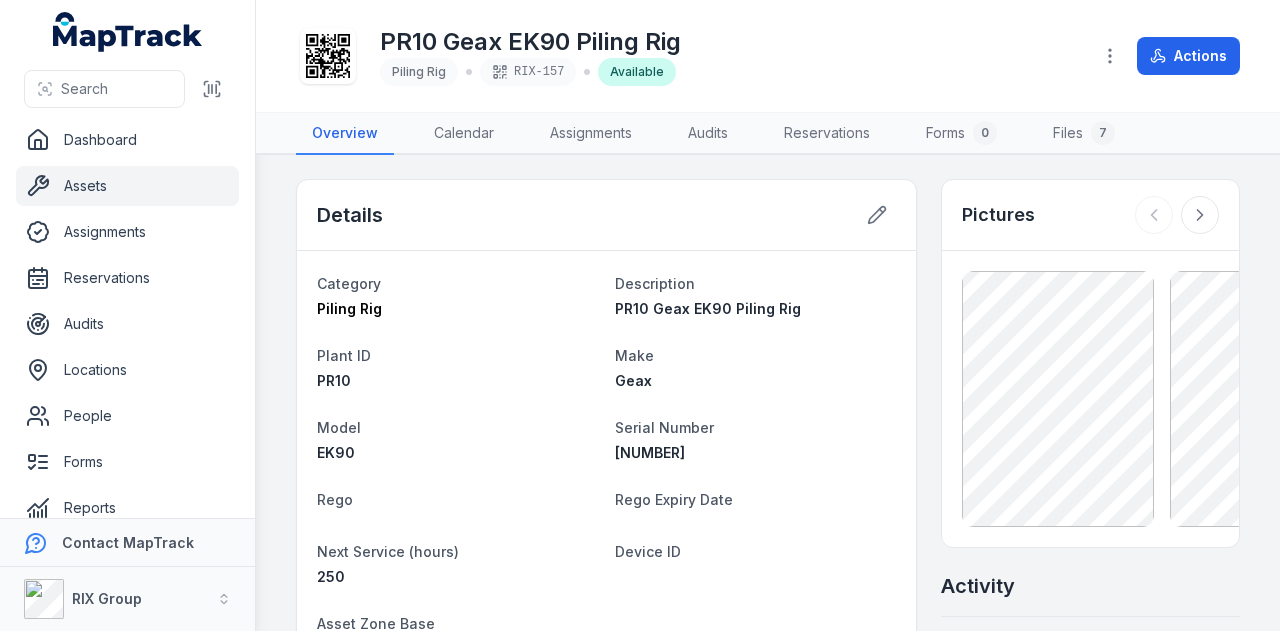 click on "Category Piling Rig Description PR10 Geax EK90 Piling Rig Plant ID PR10 Make Geax Model EK90 Serial Number [NUMBER] Rego [NUMBER] Rego Expiry Date [DAY]/[MONTH]/[YEAR] Next Service (hours) [NUMBER] Device ID Asset Zone Base NSW" at bounding box center (606, 465) 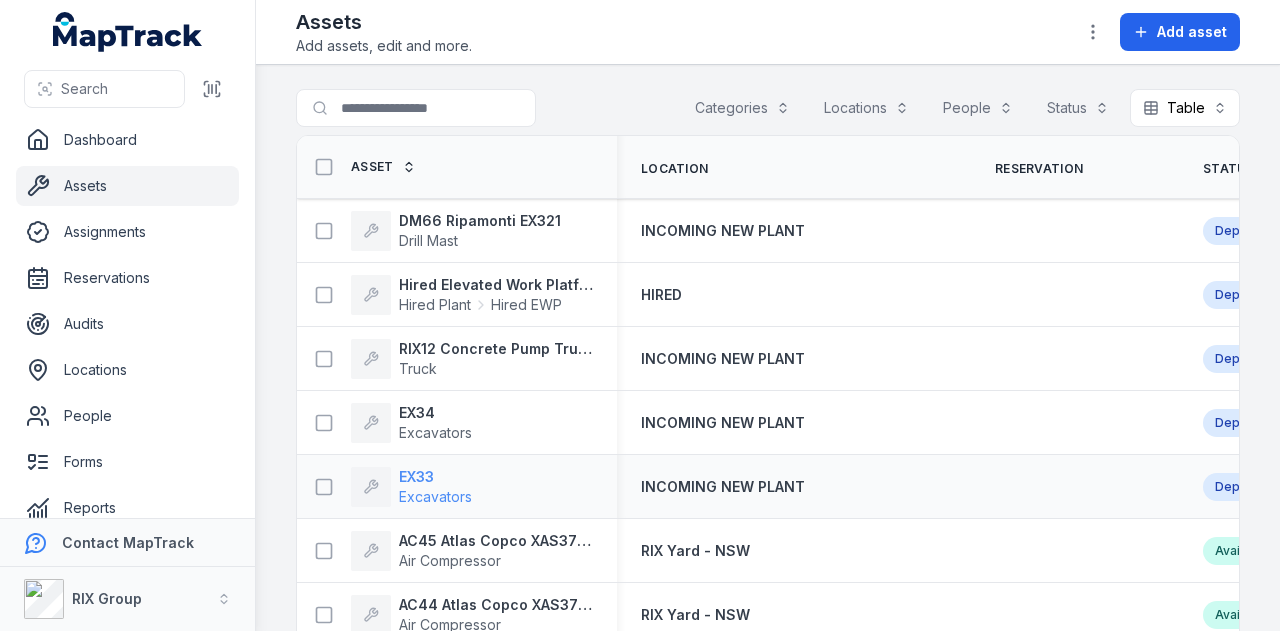 click on "EX33" at bounding box center [435, 477] 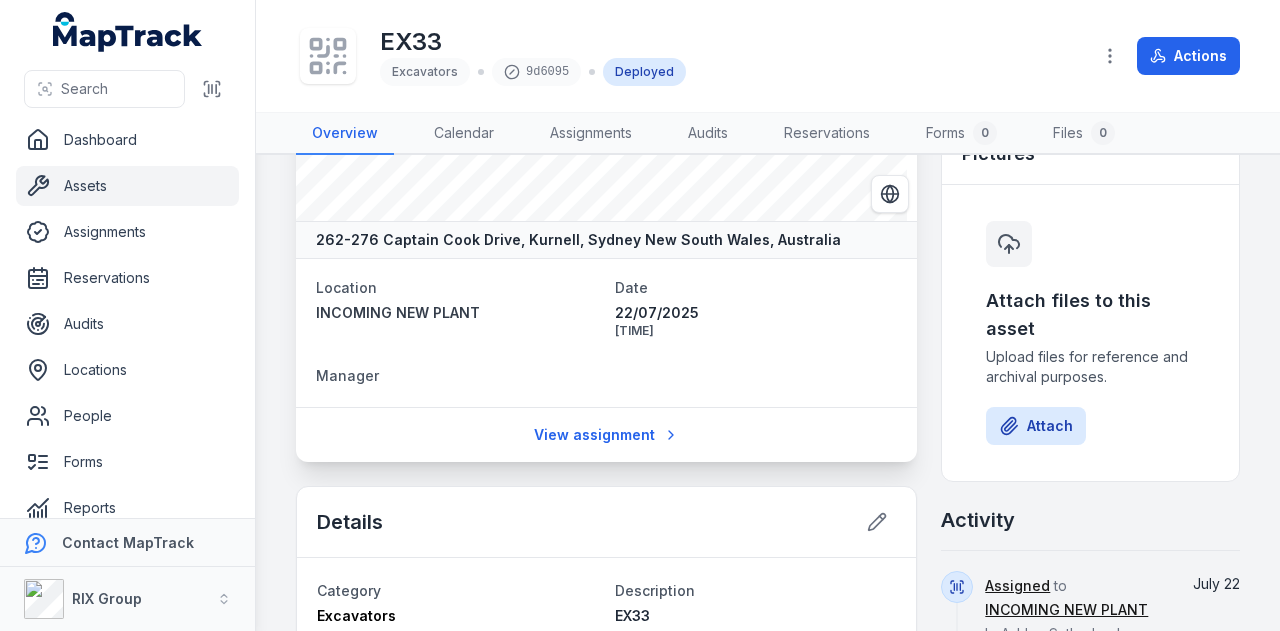 scroll, scrollTop: 300, scrollLeft: 0, axis: vertical 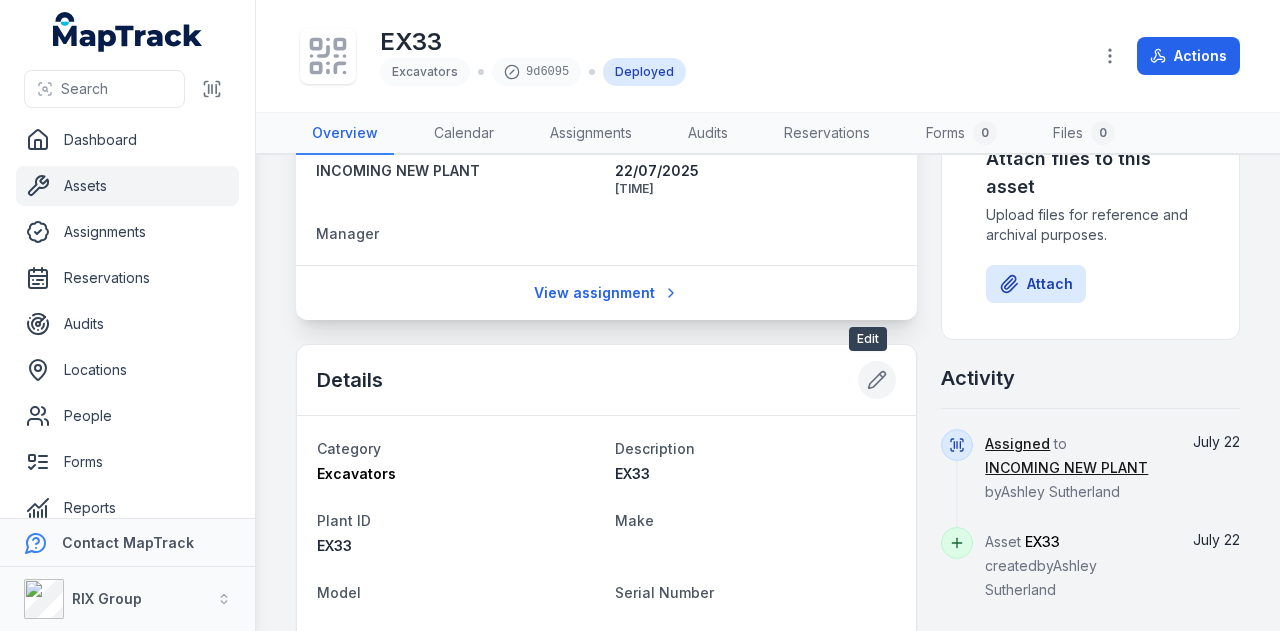 click 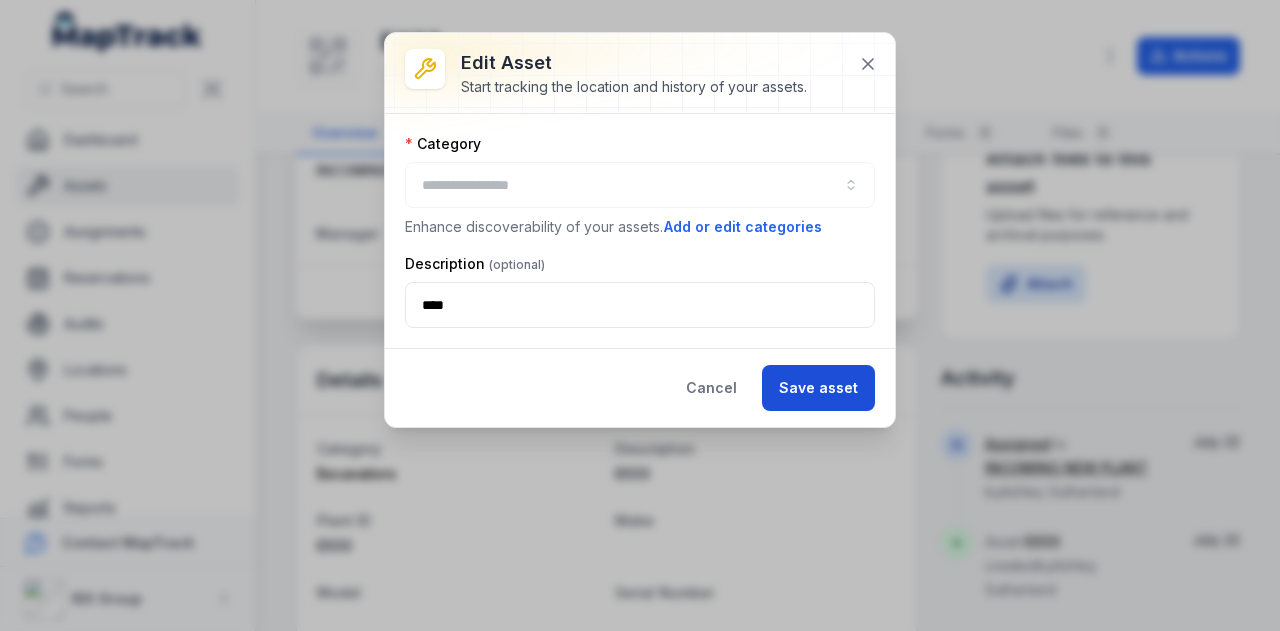 type on "**********" 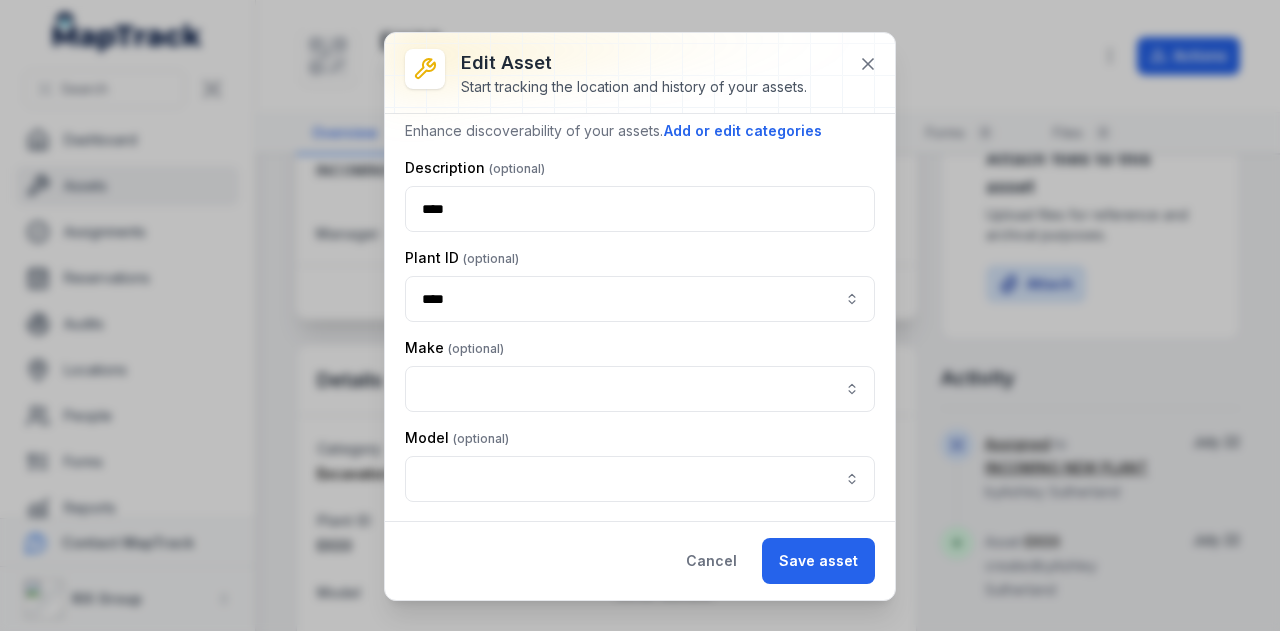 scroll, scrollTop: 0, scrollLeft: 0, axis: both 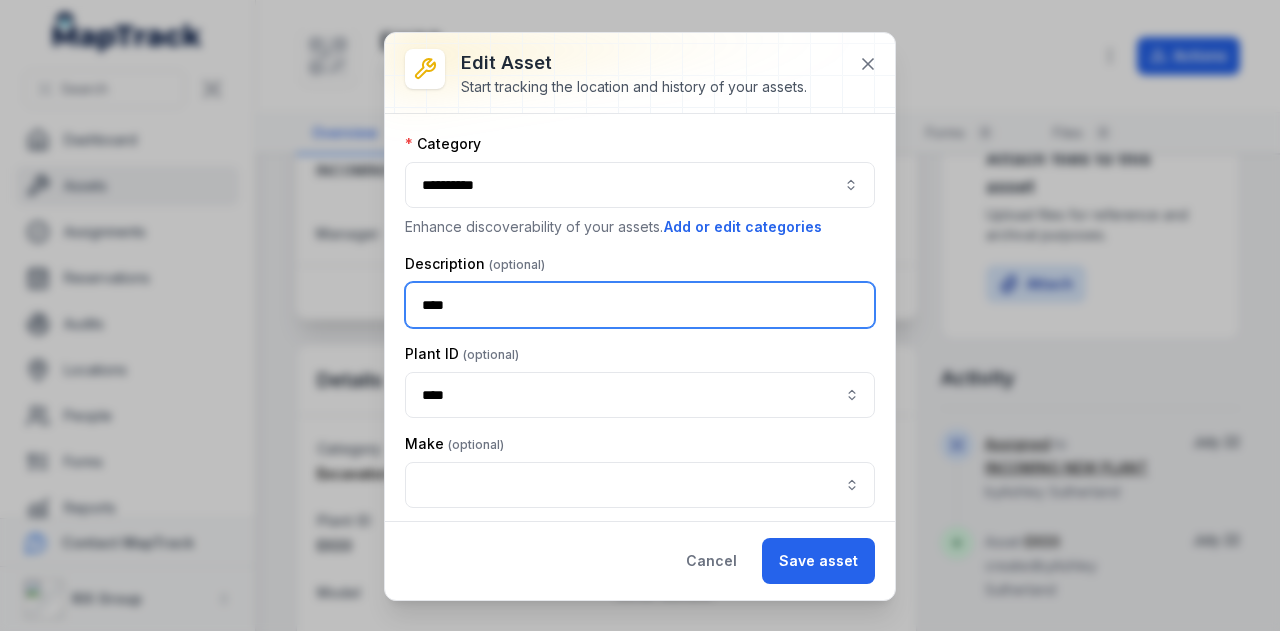 click on "****" at bounding box center [640, 305] 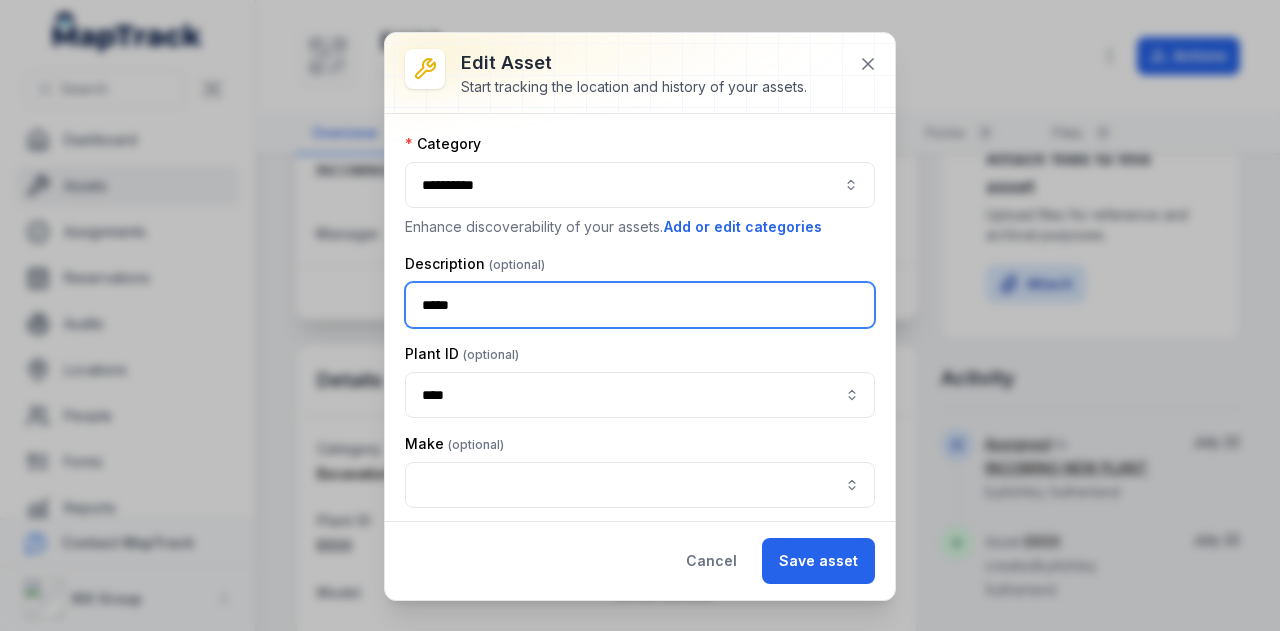 paste on "**********" 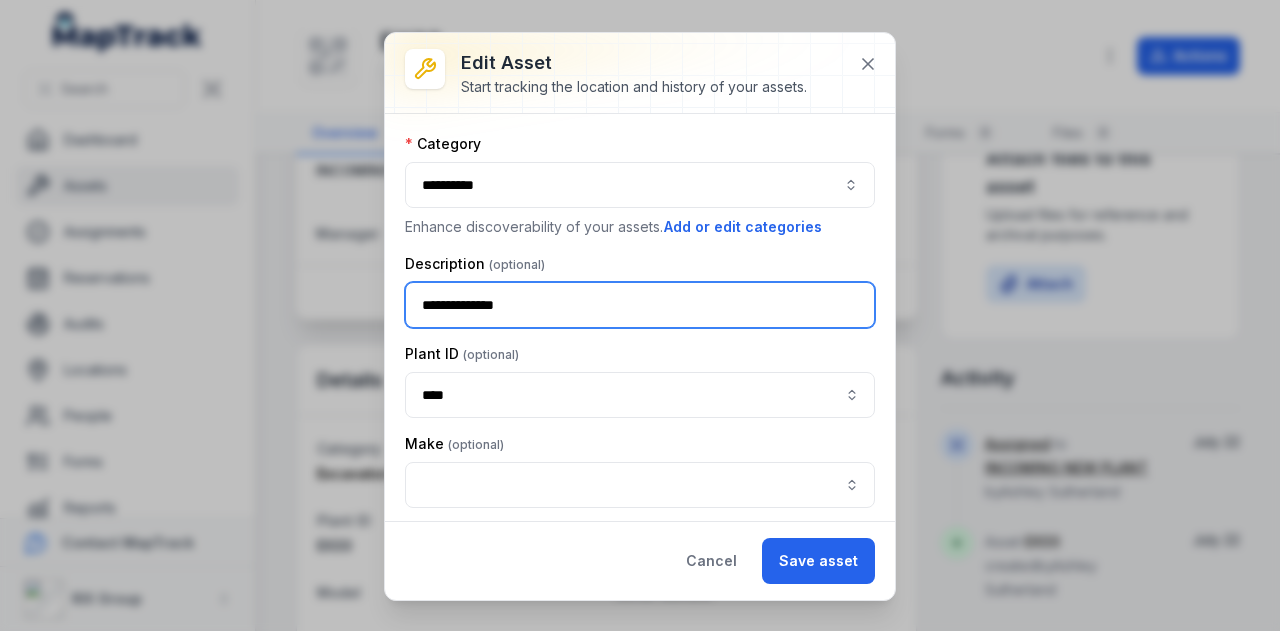 click on "**********" at bounding box center [640, 305] 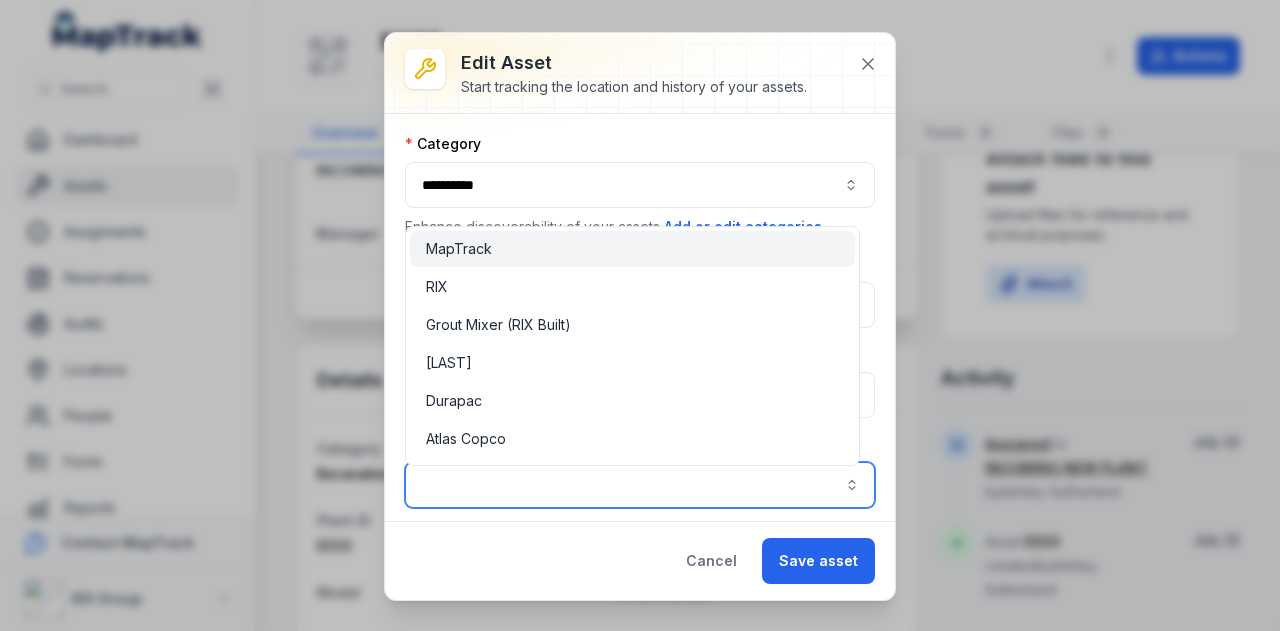 click at bounding box center (640, 485) 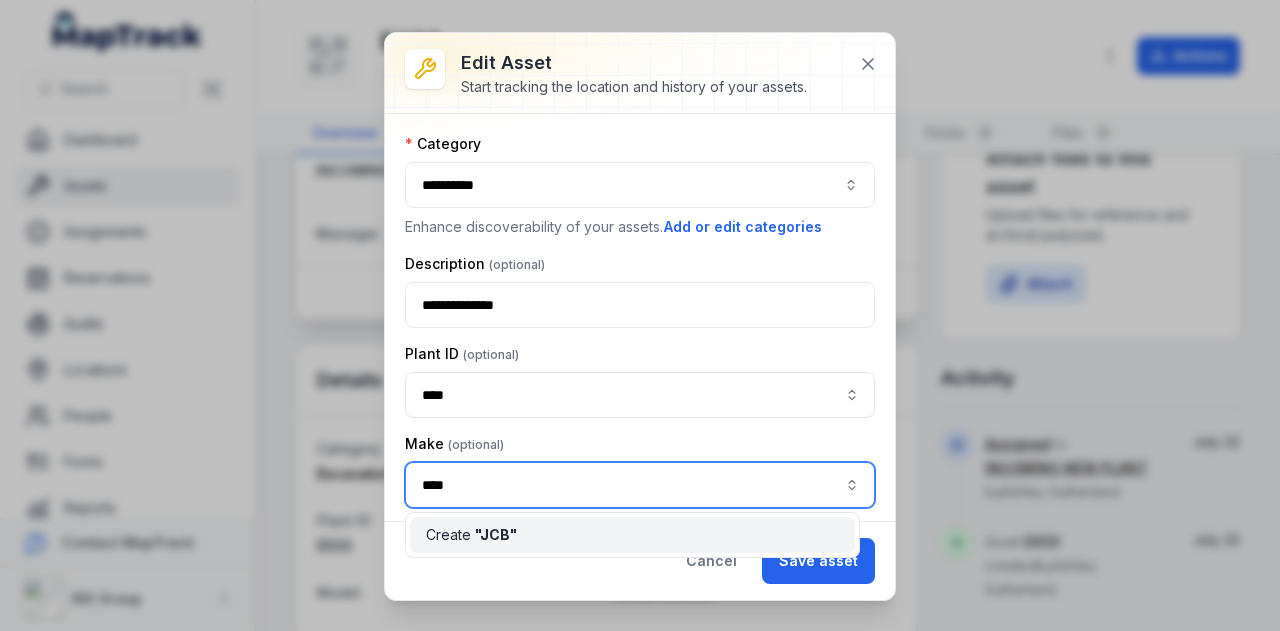 click on "" JCB  "" at bounding box center (496, 534) 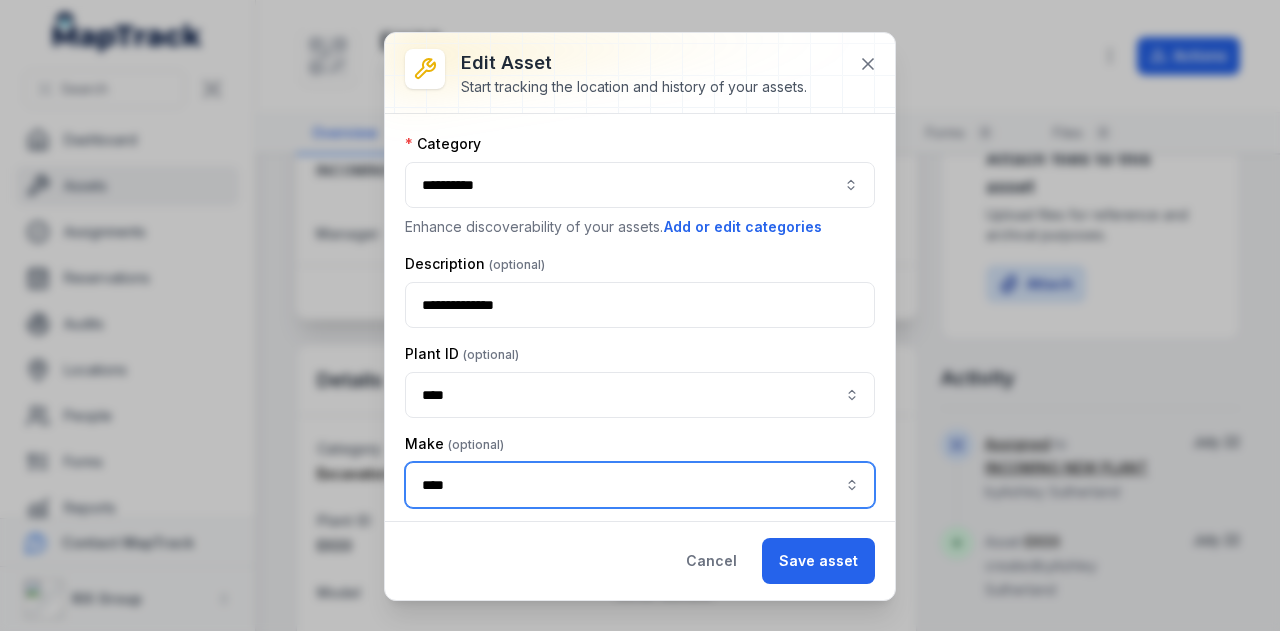 type on "***" 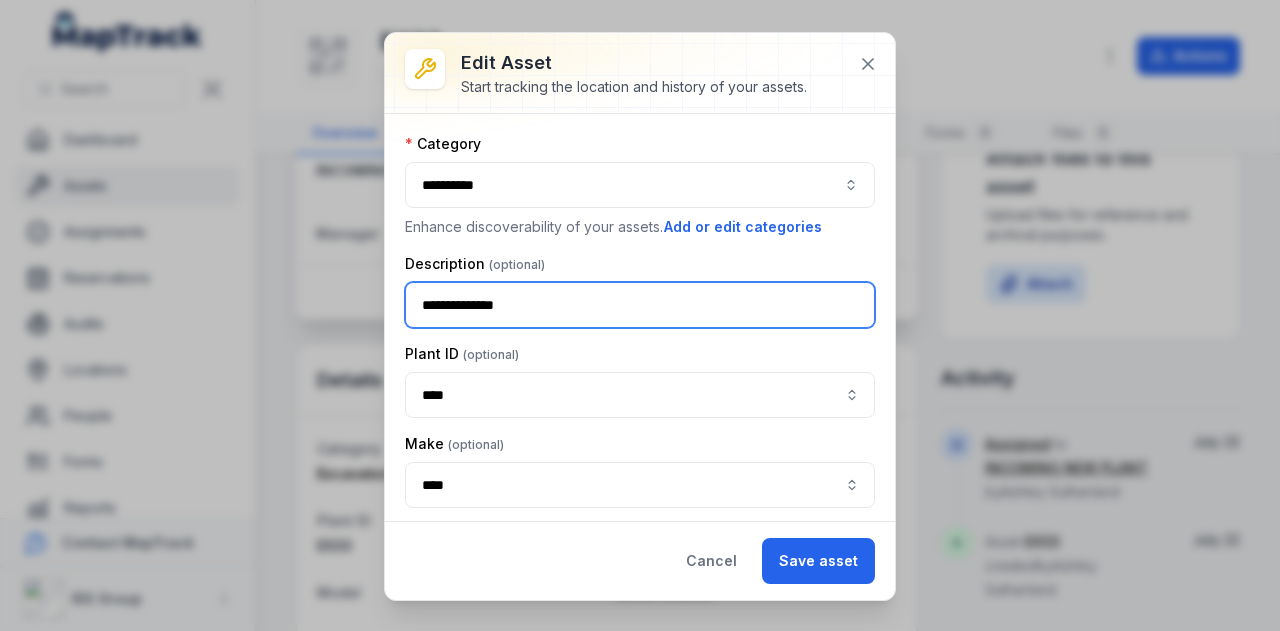 click on "**********" at bounding box center (640, 305) 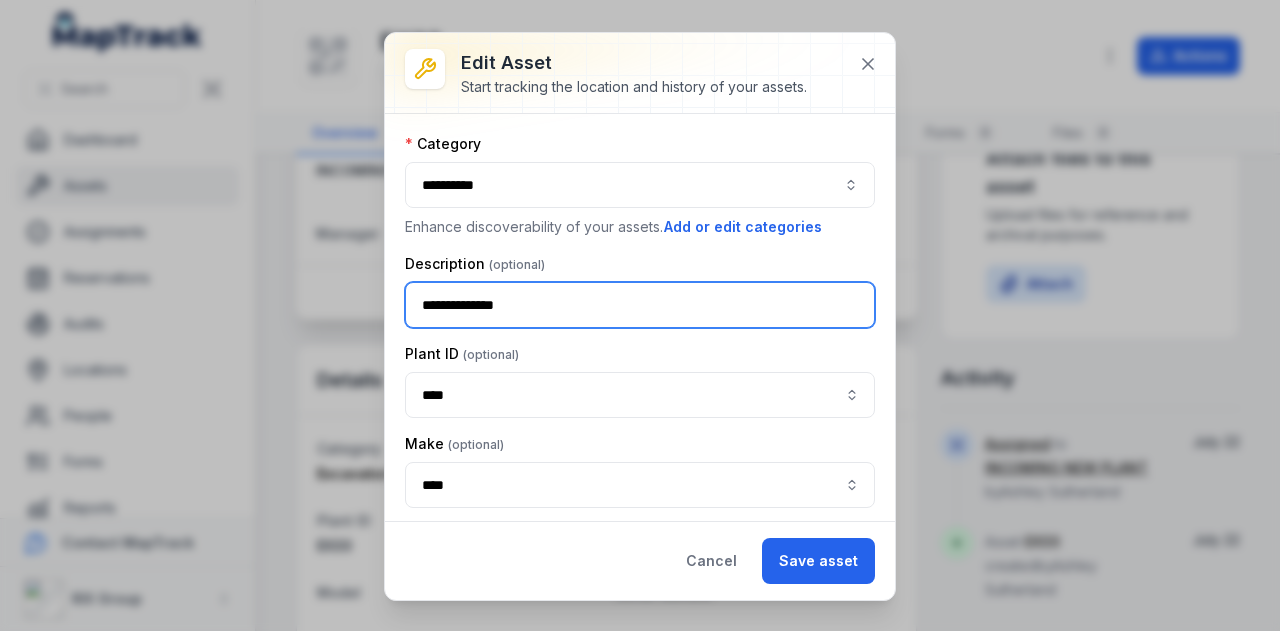 scroll, scrollTop: 200, scrollLeft: 0, axis: vertical 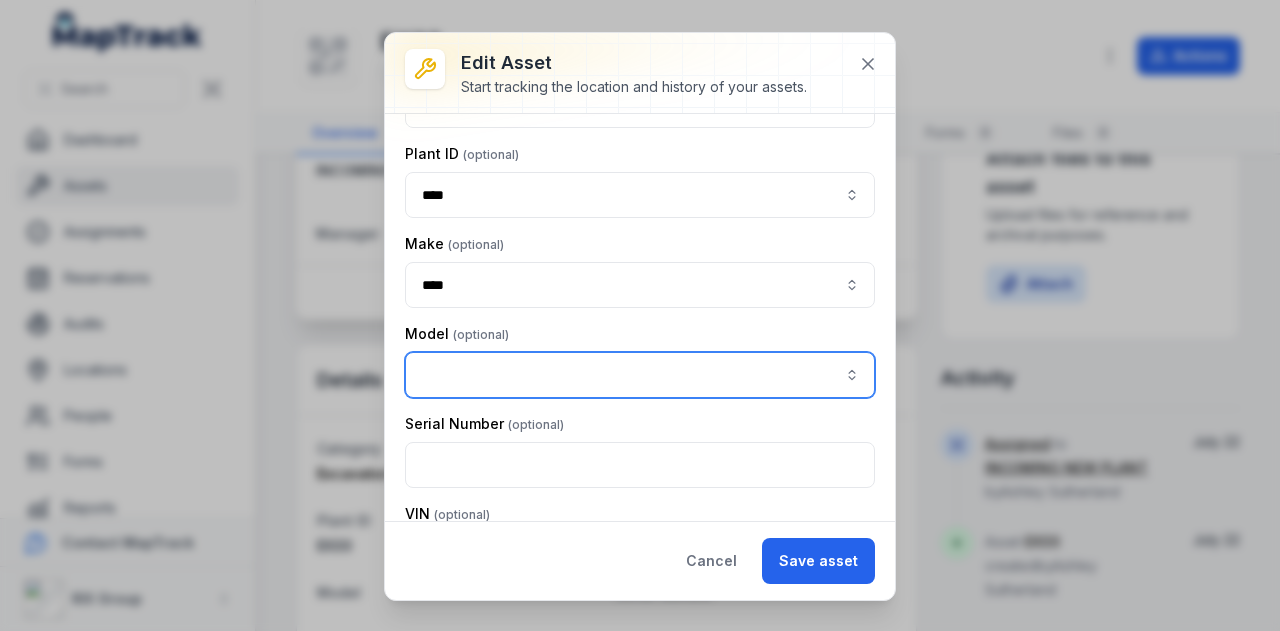 click at bounding box center (640, 375) 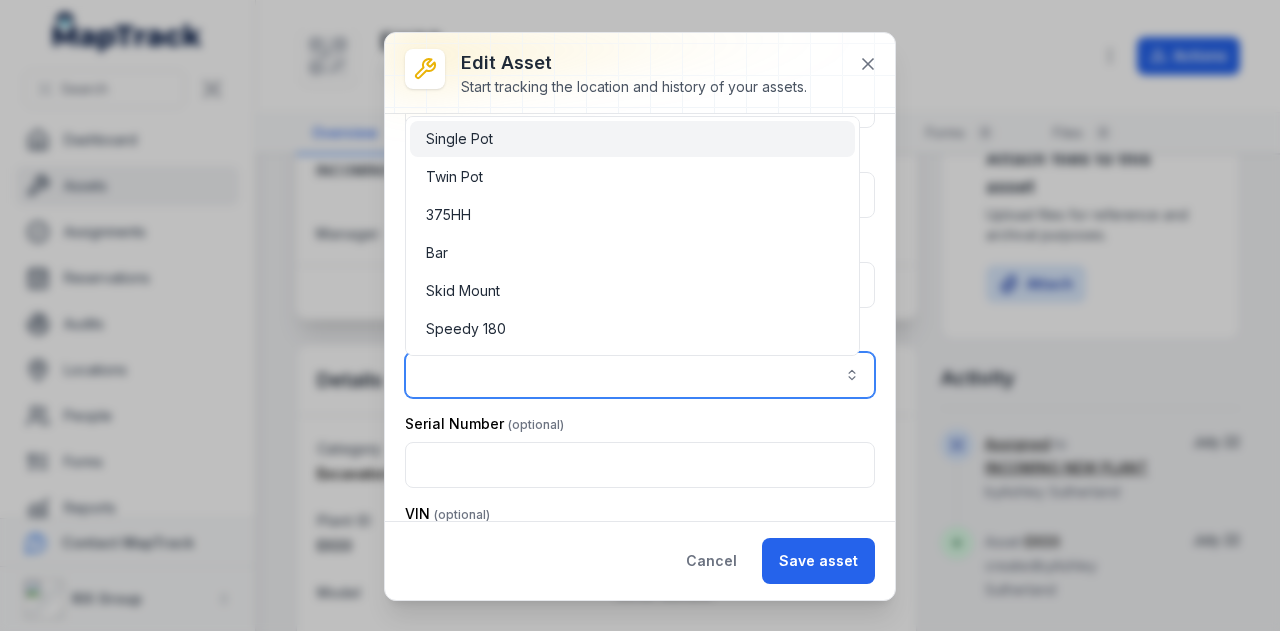 paste on "*****" 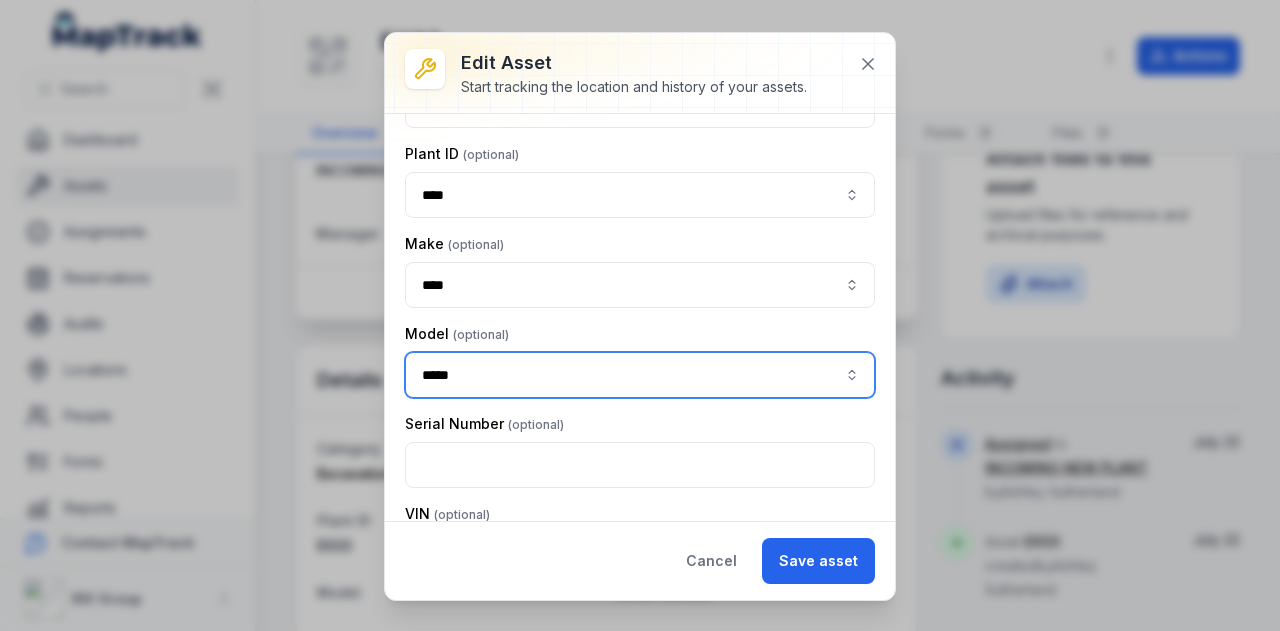 click on "" JZ140 "" at bounding box center (503, 423) 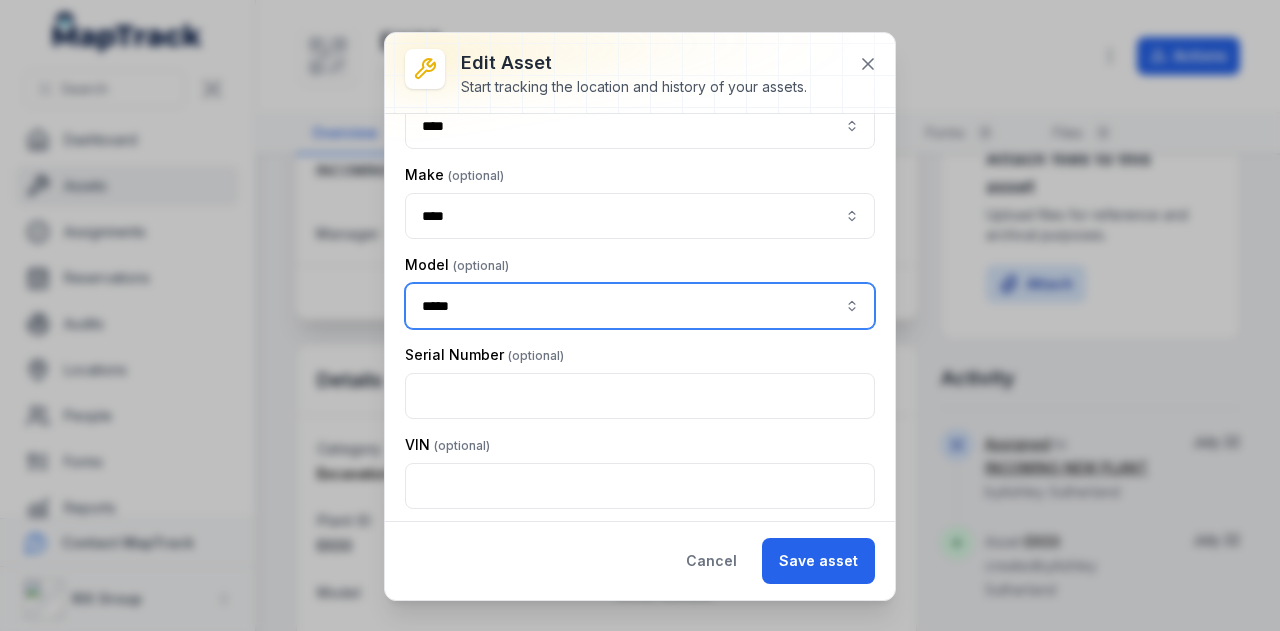 scroll, scrollTop: 300, scrollLeft: 0, axis: vertical 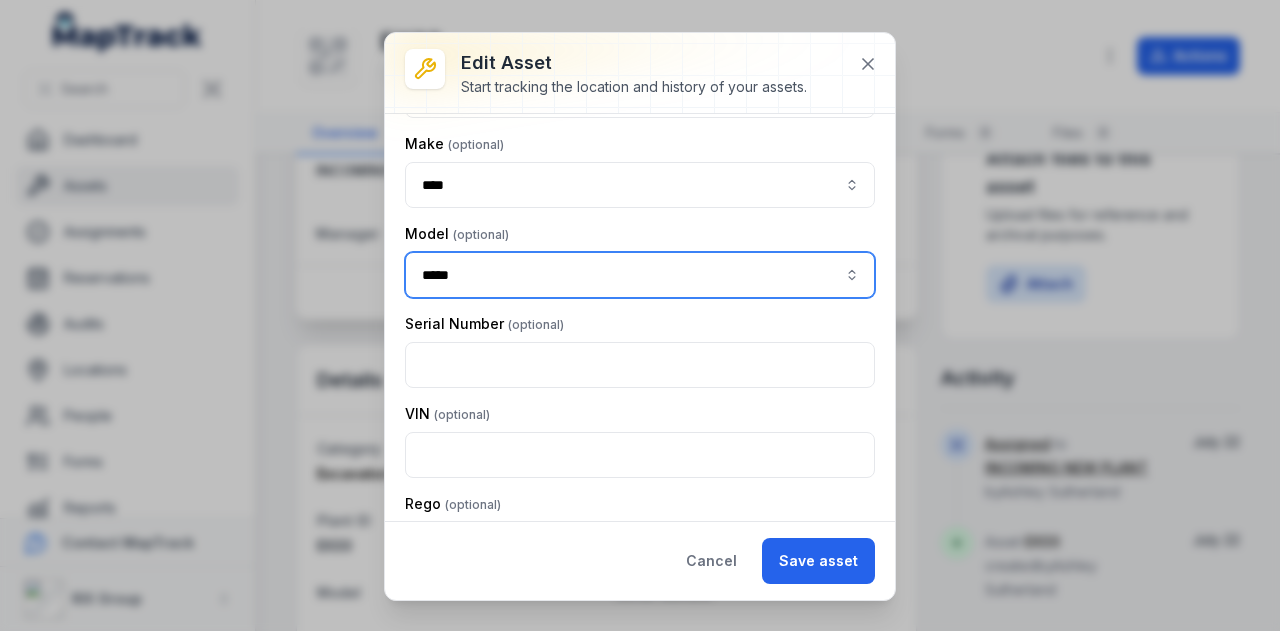 type on "*****" 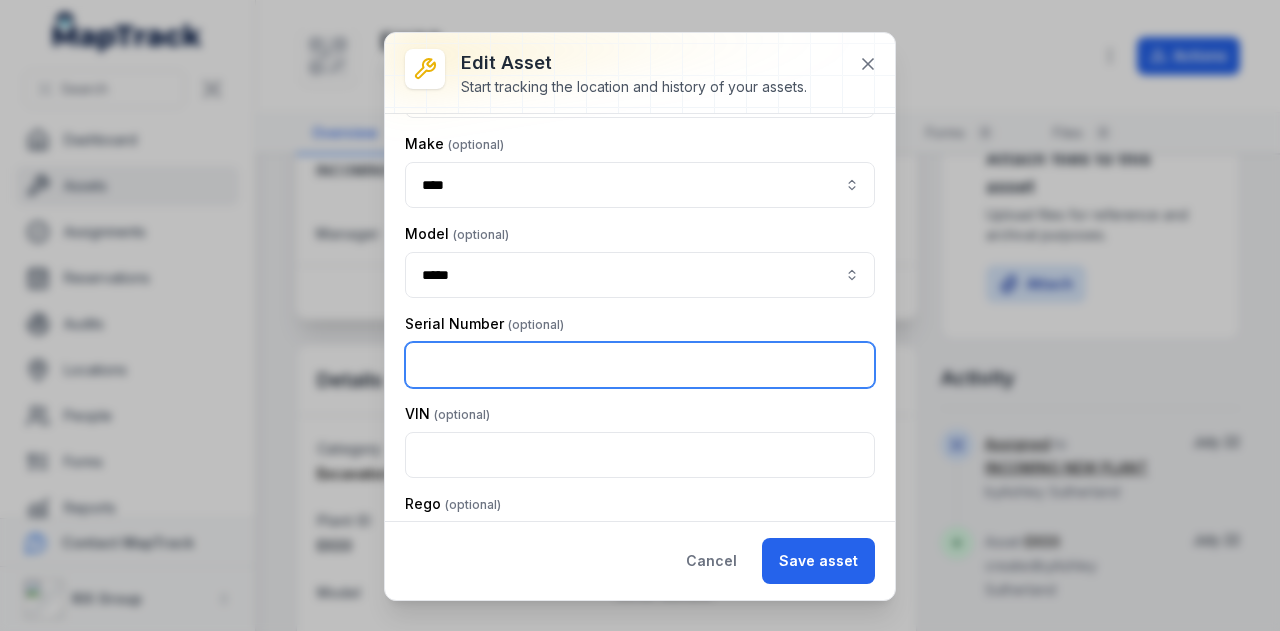 click at bounding box center [640, 365] 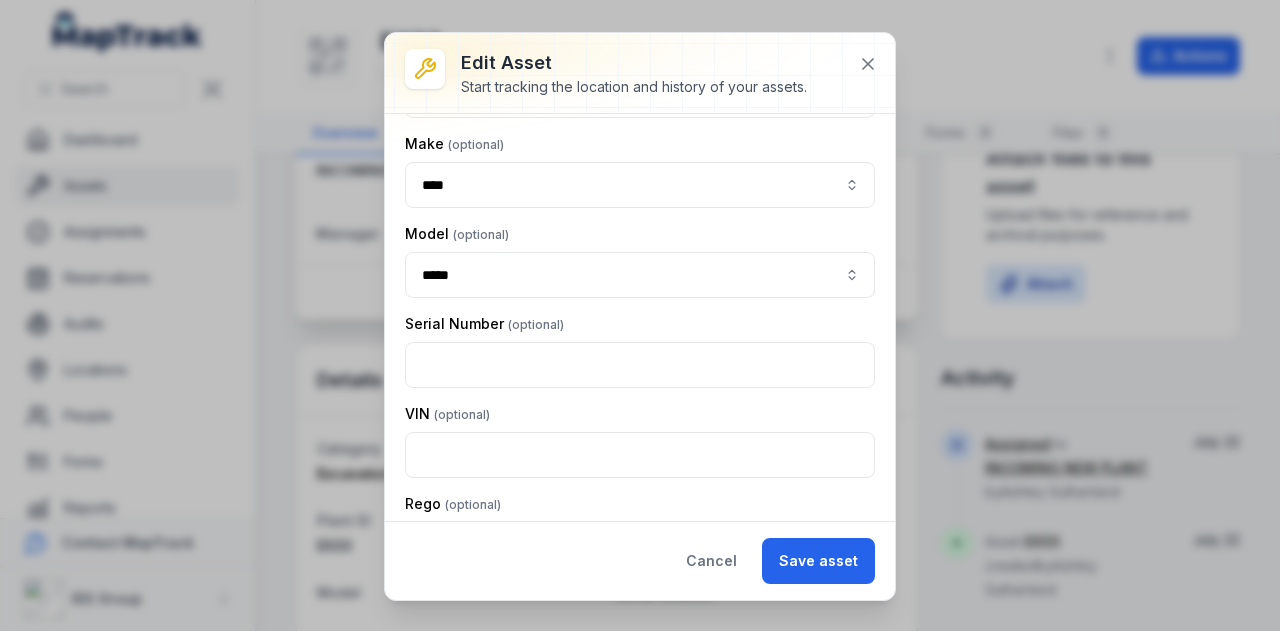 click on "Serial Number" at bounding box center [640, 324] 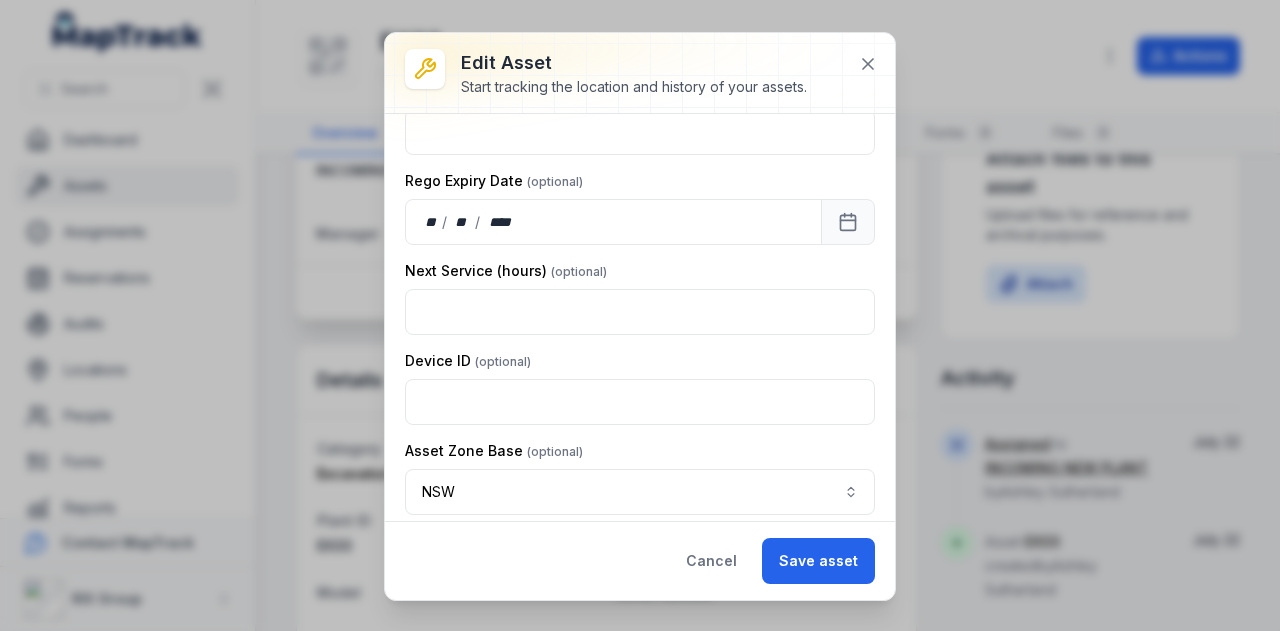scroll, scrollTop: 716, scrollLeft: 0, axis: vertical 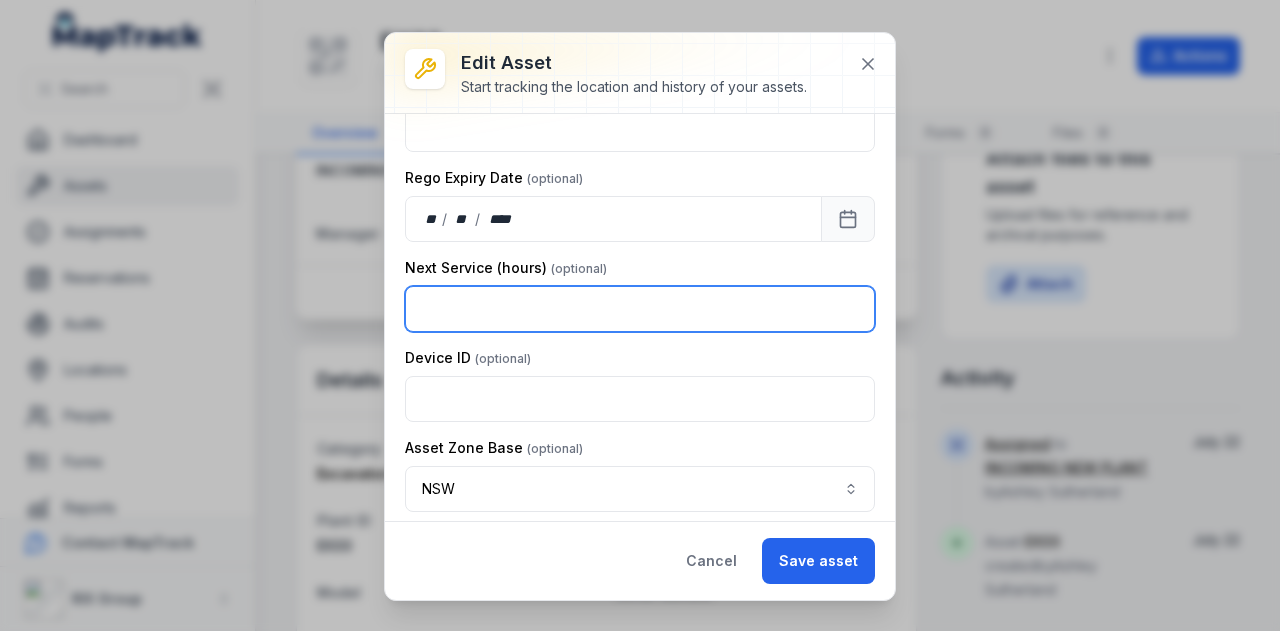 click at bounding box center (640, 309) 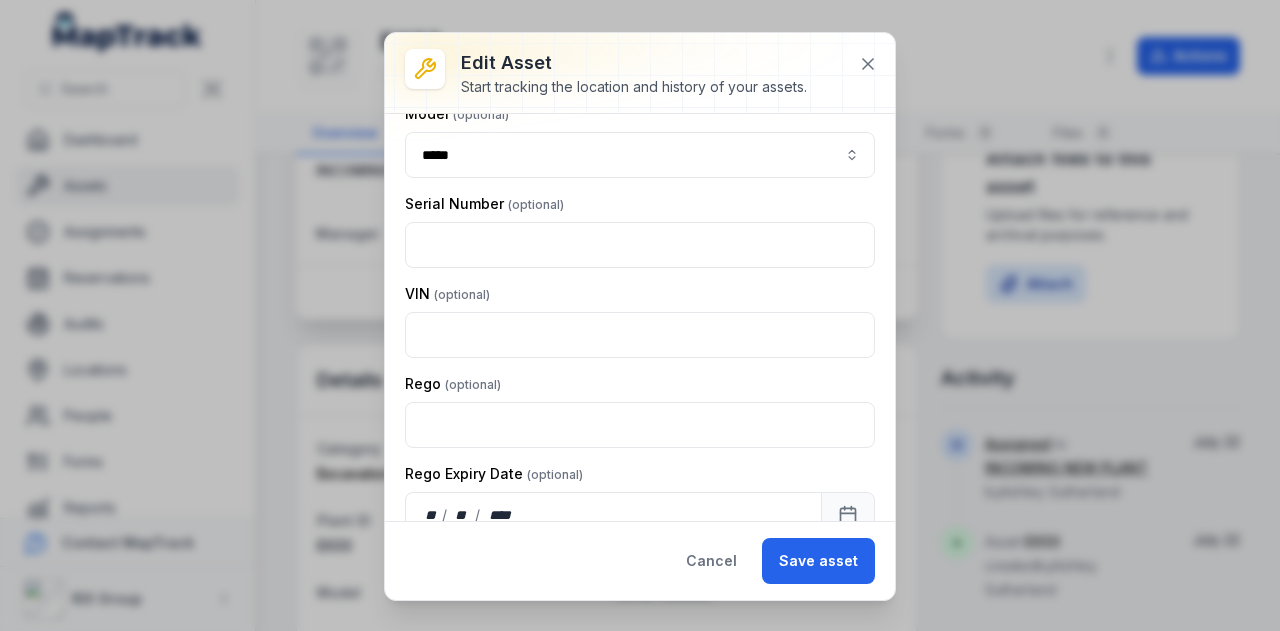 scroll, scrollTop: 416, scrollLeft: 0, axis: vertical 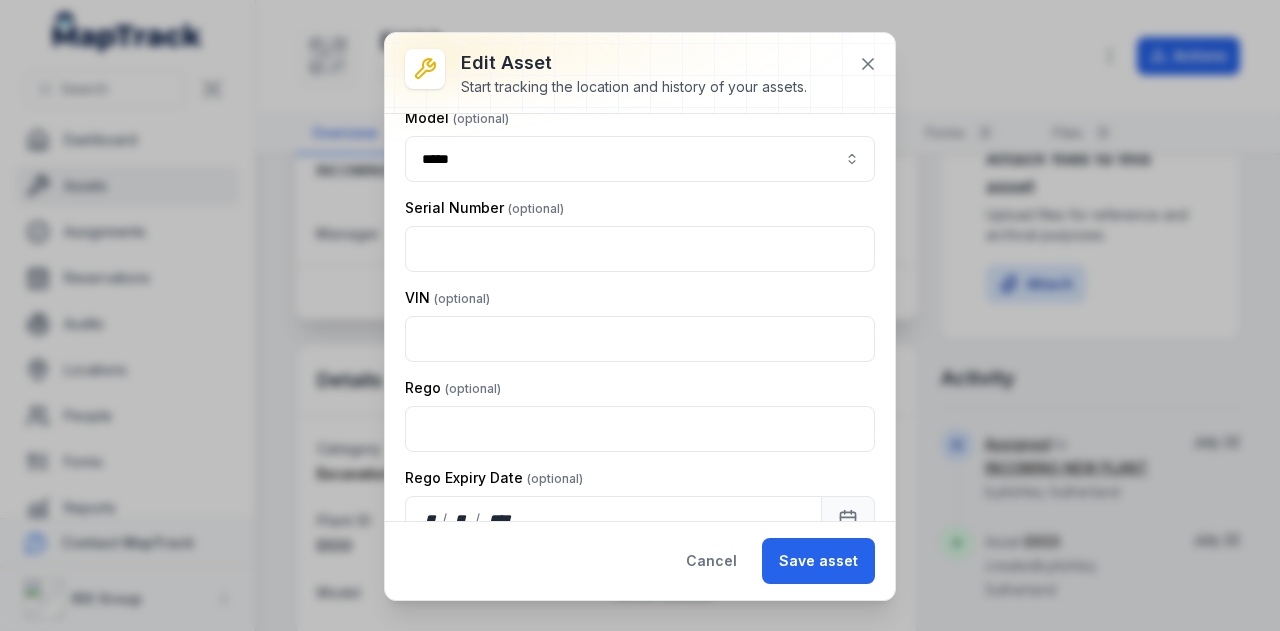 type on "**" 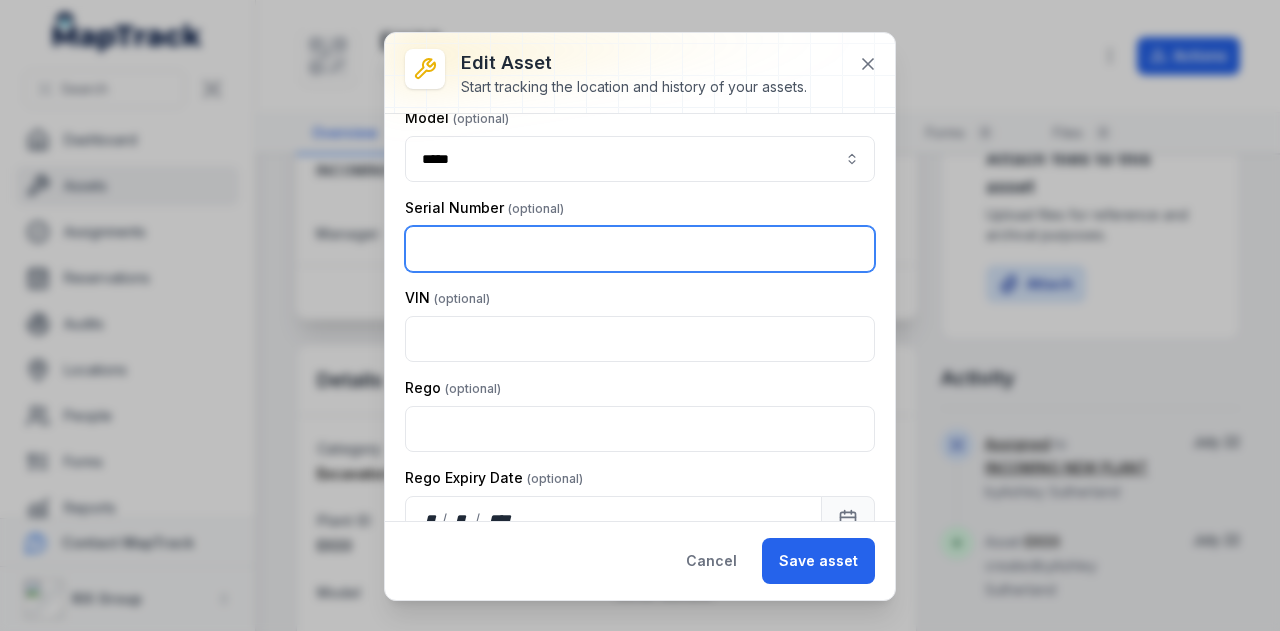 click at bounding box center (640, 249) 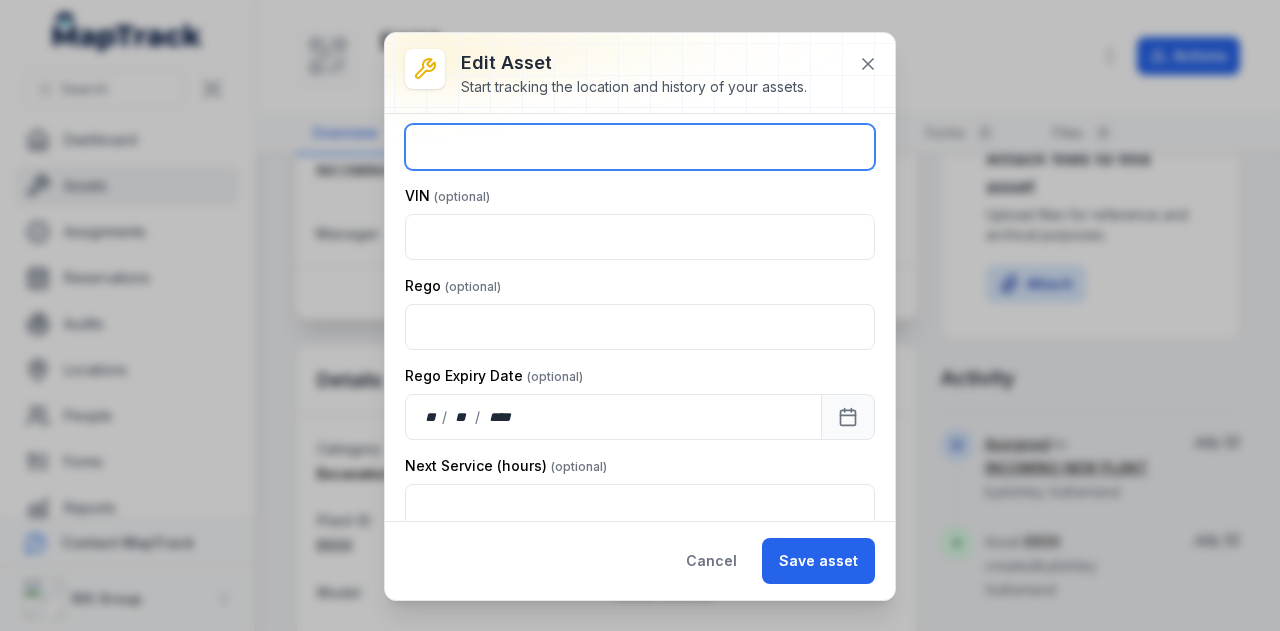 scroll, scrollTop: 716, scrollLeft: 0, axis: vertical 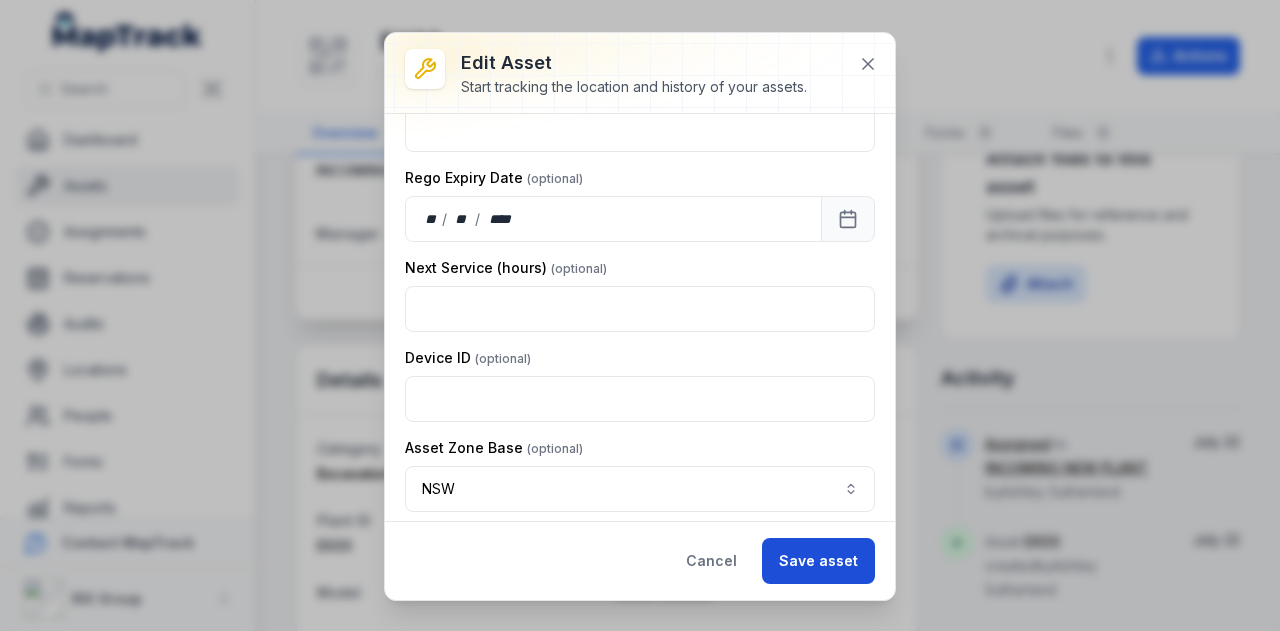 click on "Save asset" at bounding box center [818, 561] 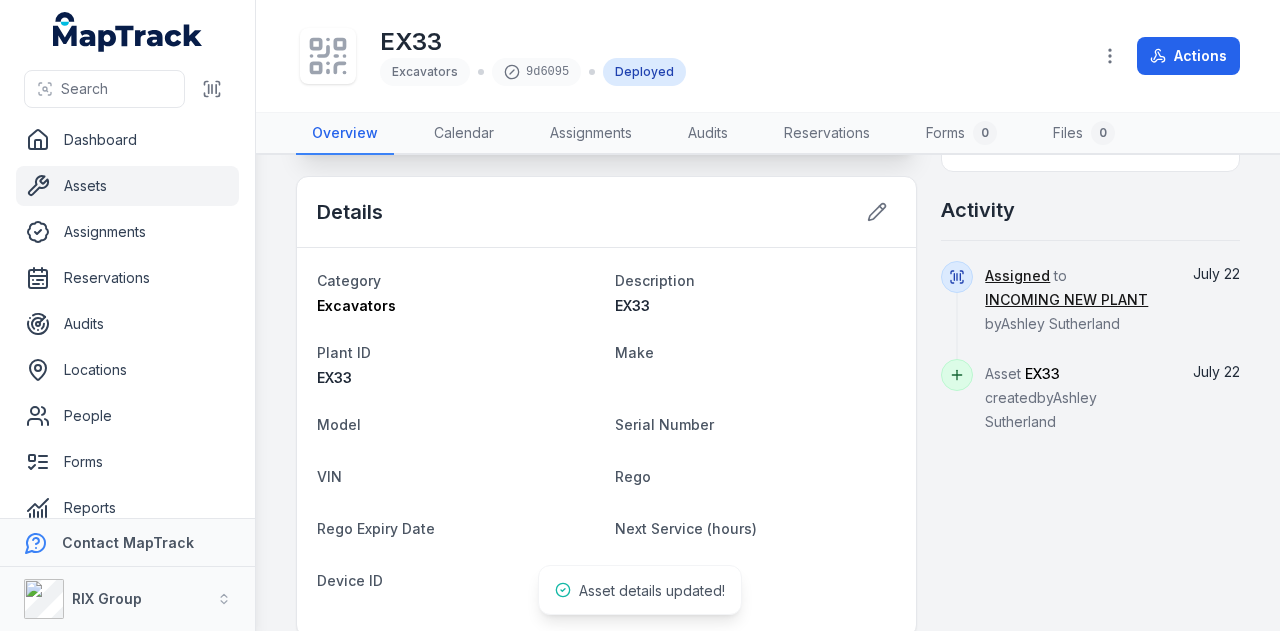 scroll, scrollTop: 500, scrollLeft: 0, axis: vertical 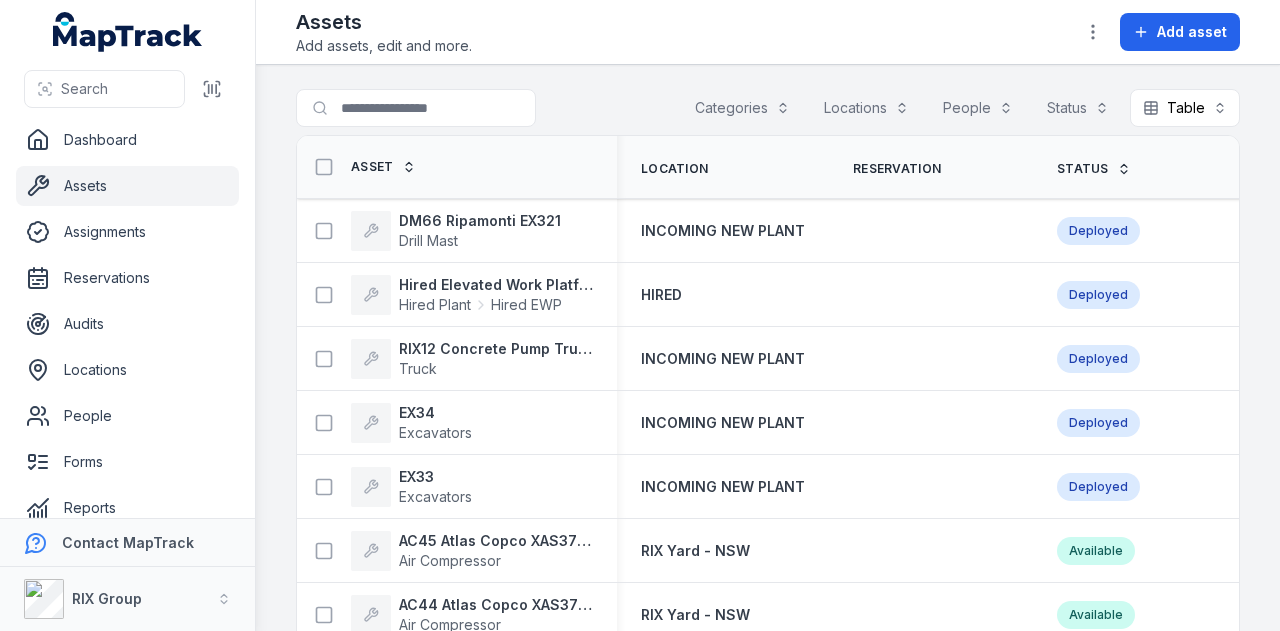 click on "Search for  assets" at bounding box center (416, 108) 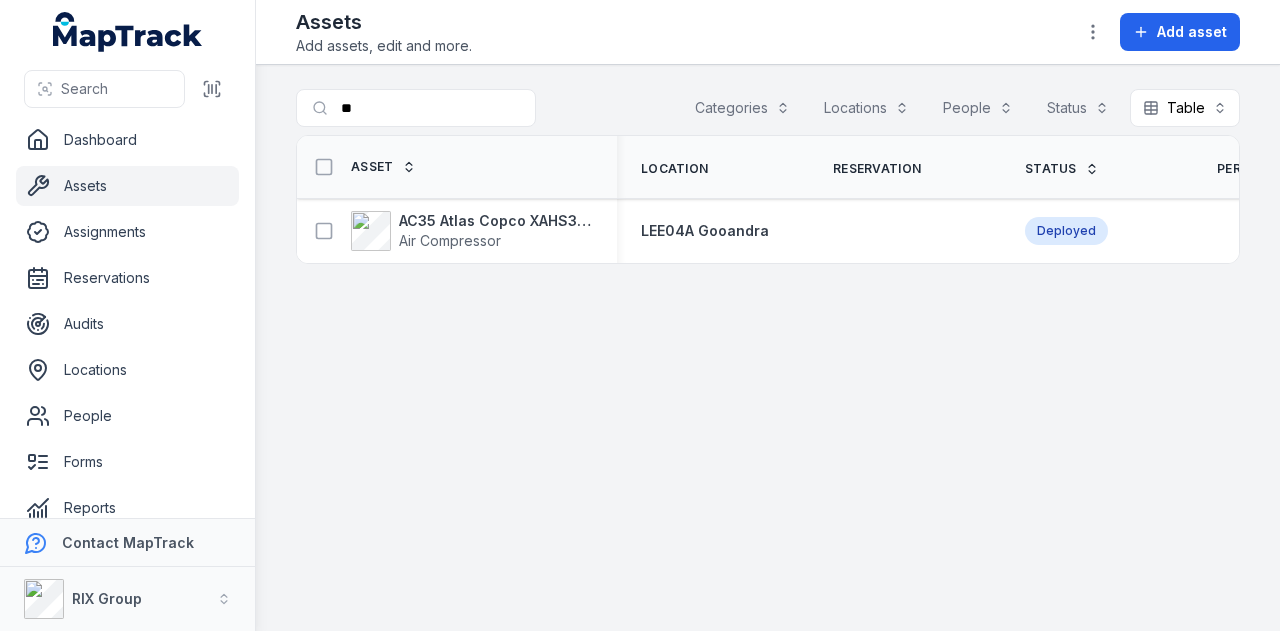 type on "*" 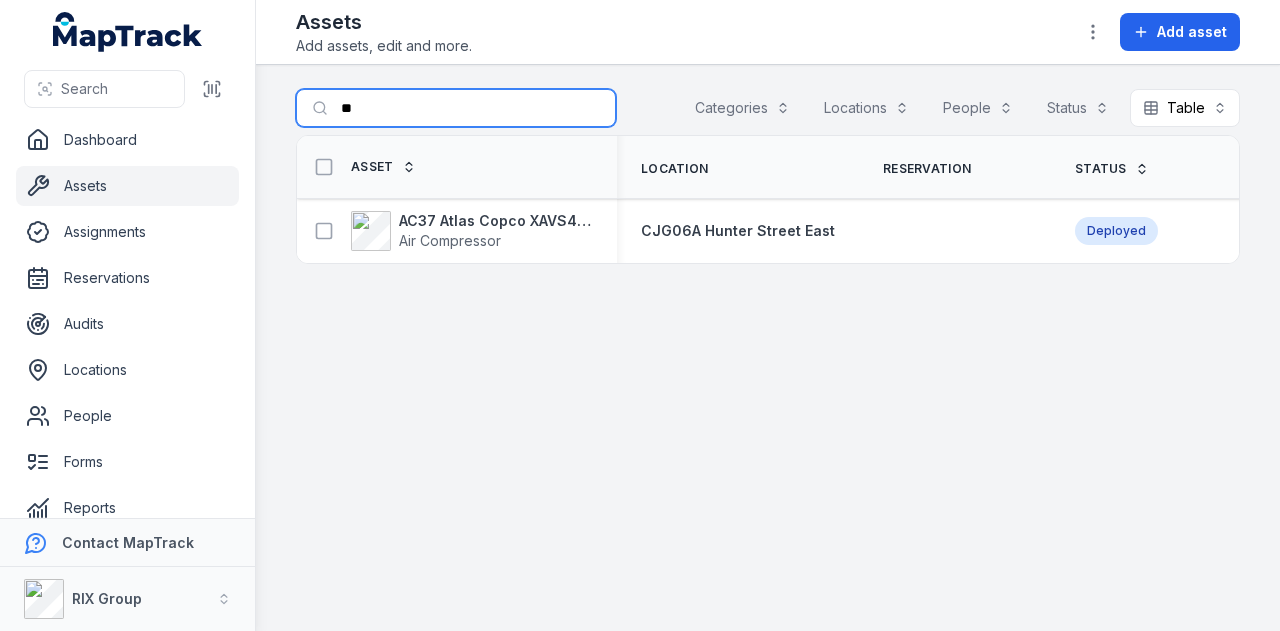 type on "*" 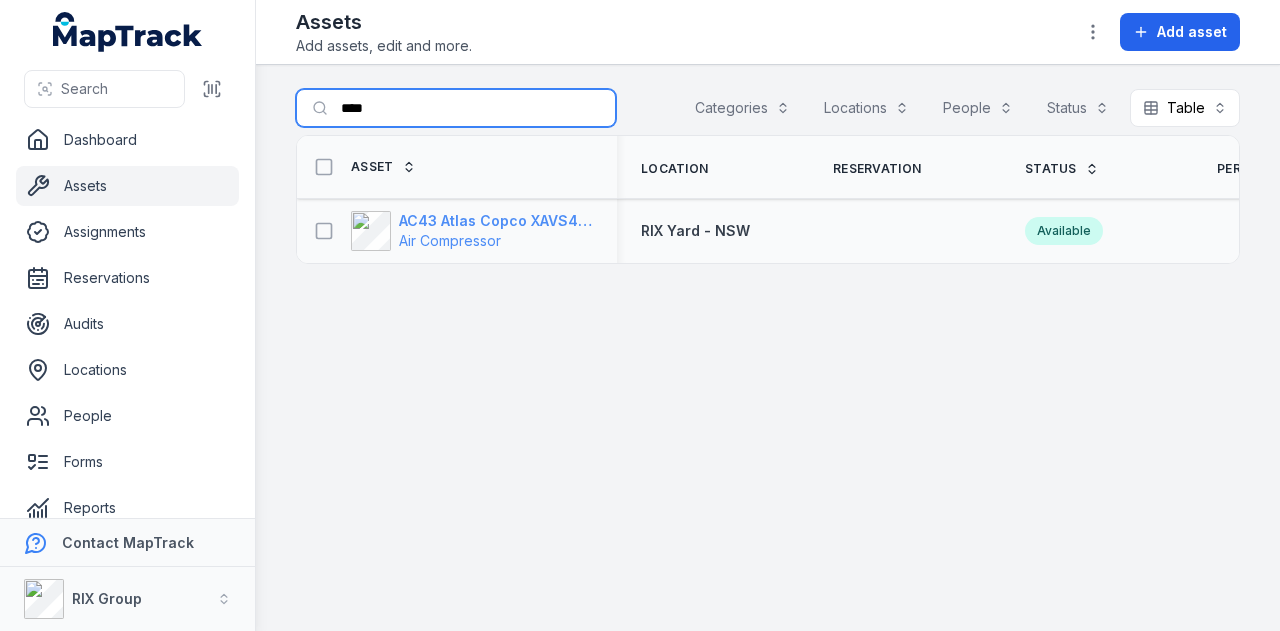 type on "****" 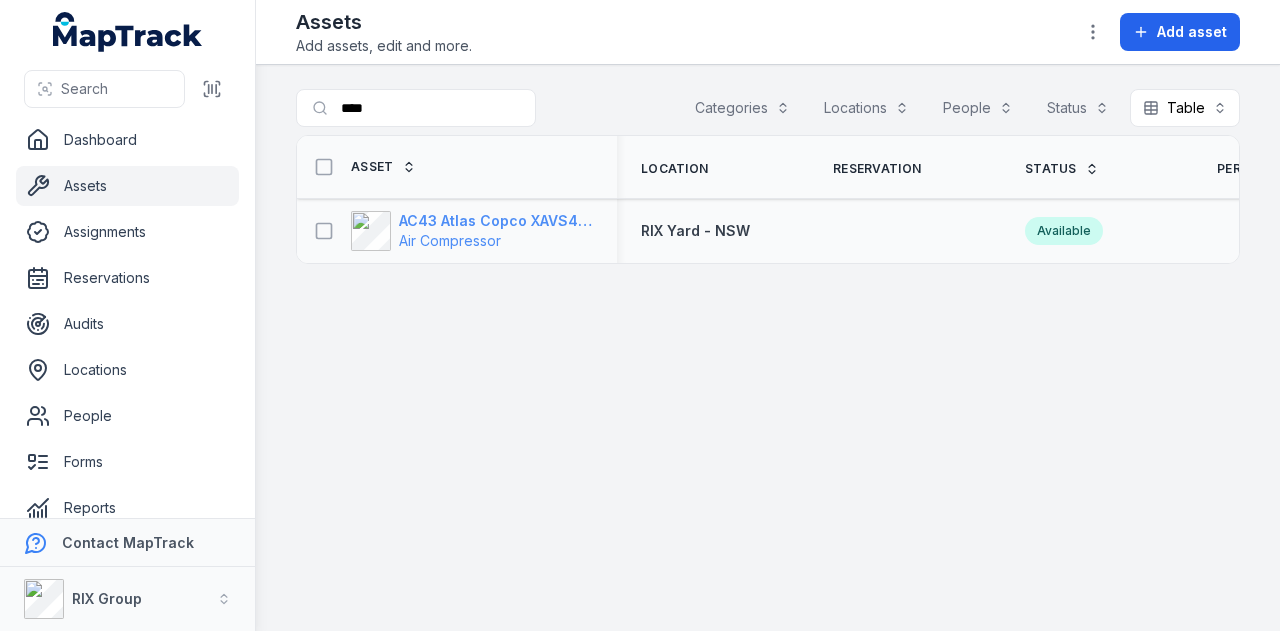 click on "AC43 Atlas Copco XAVS450" at bounding box center (496, 221) 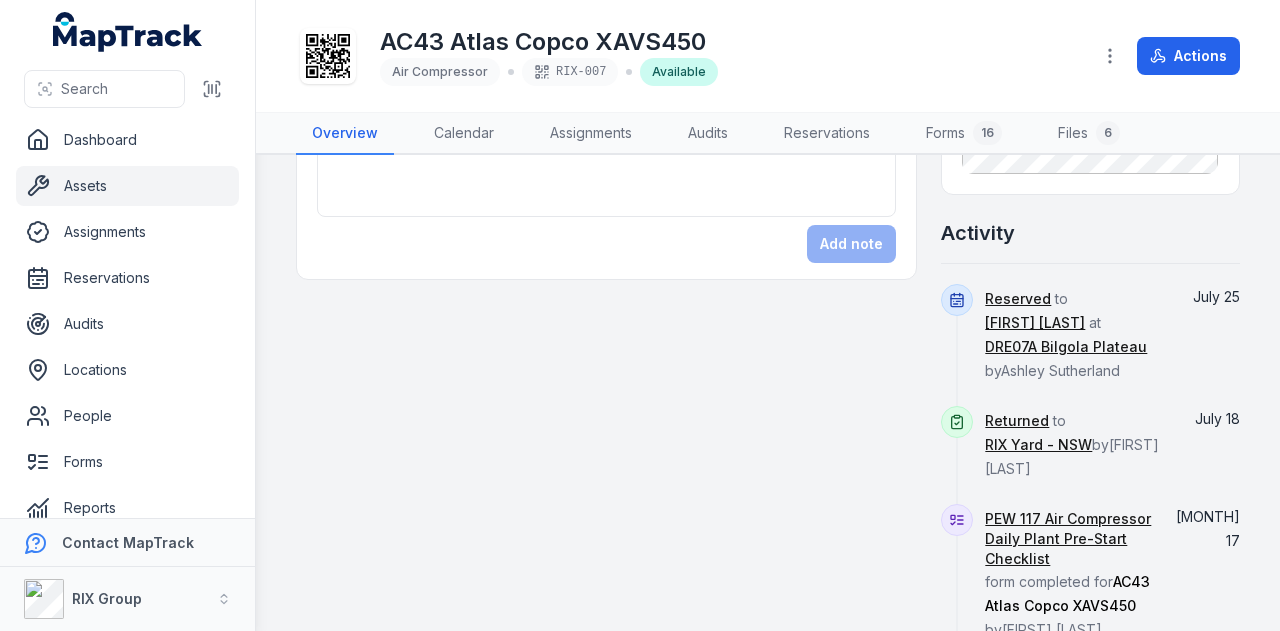 scroll, scrollTop: 835, scrollLeft: 0, axis: vertical 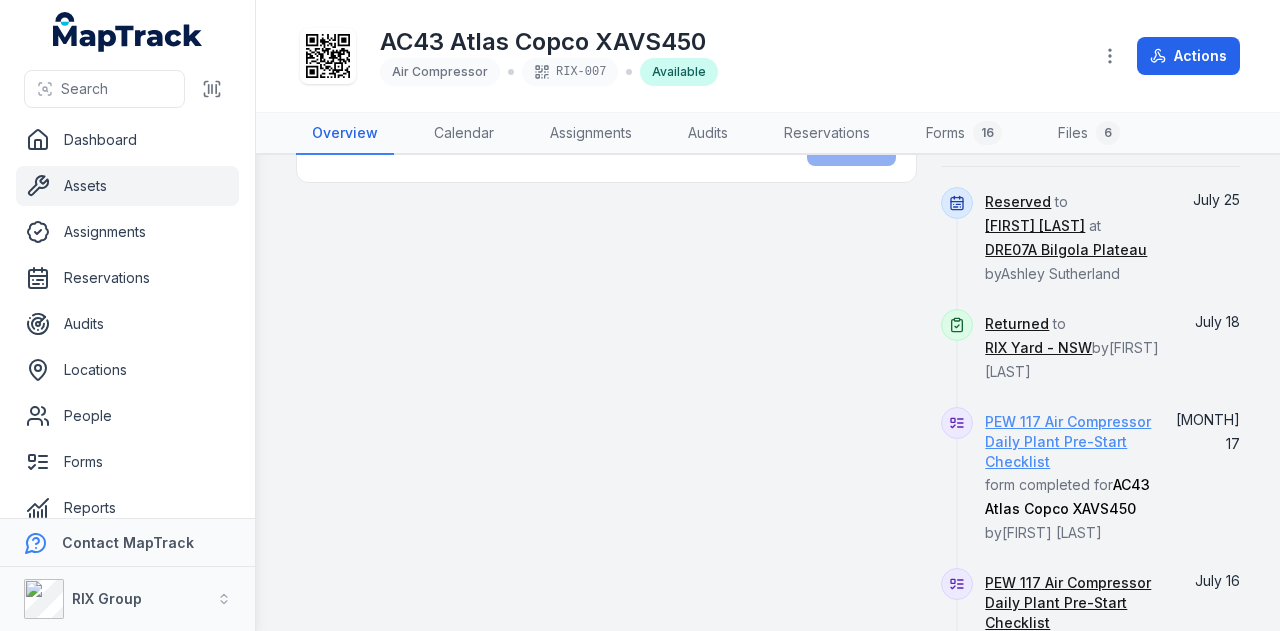 click on "PEW 117 Air Compressor Daily Plant Pre-Start Checklist" at bounding box center [1074, 442] 